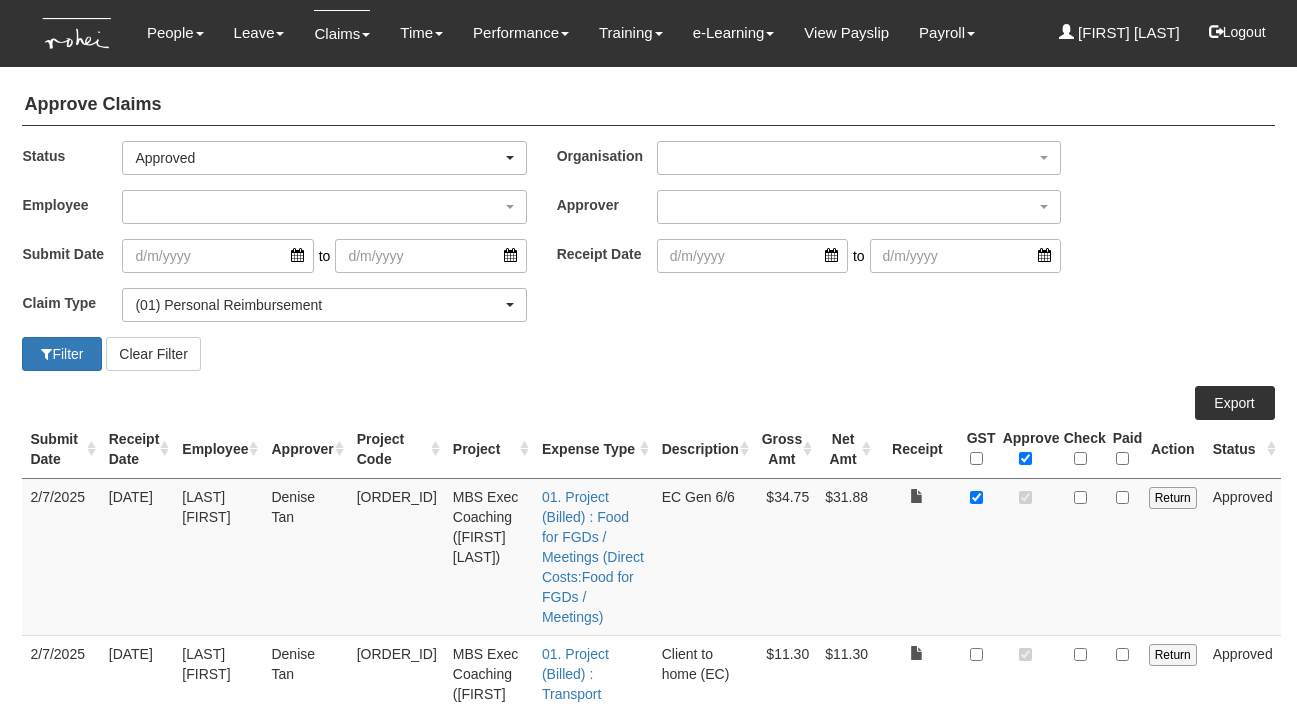 select on "Approved" 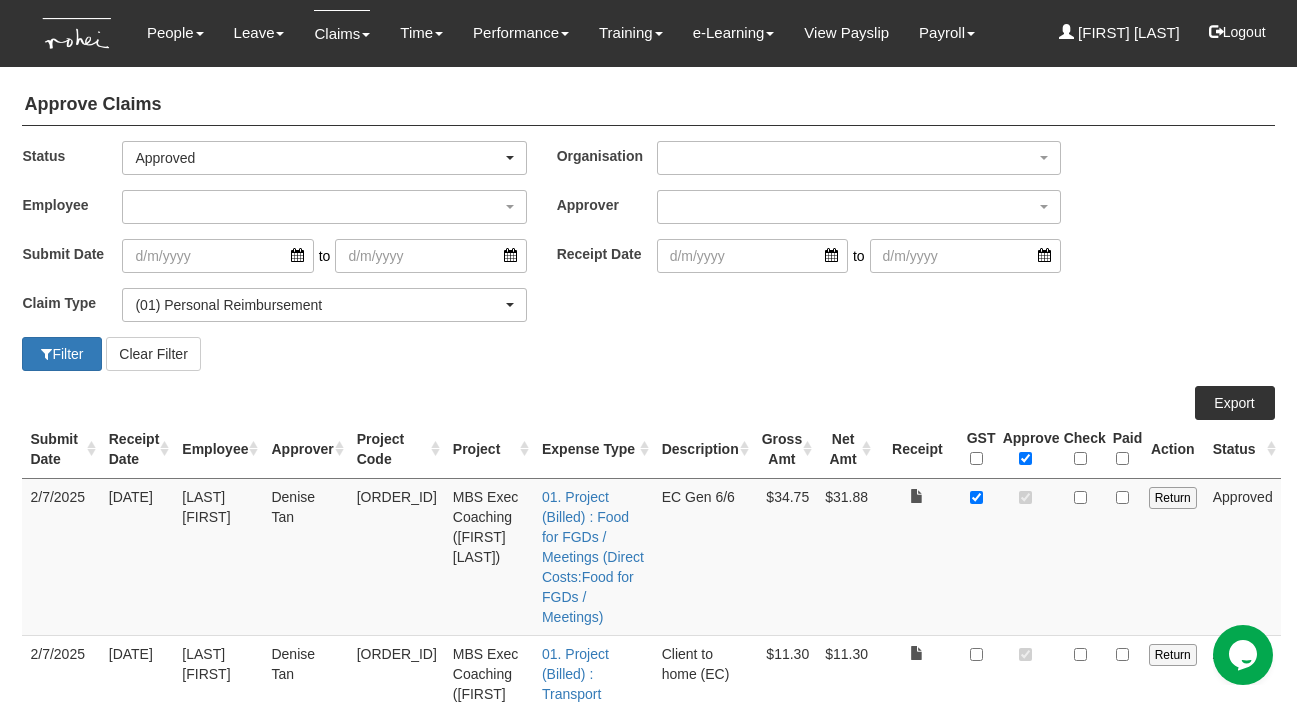 scroll, scrollTop: 0, scrollLeft: 0, axis: both 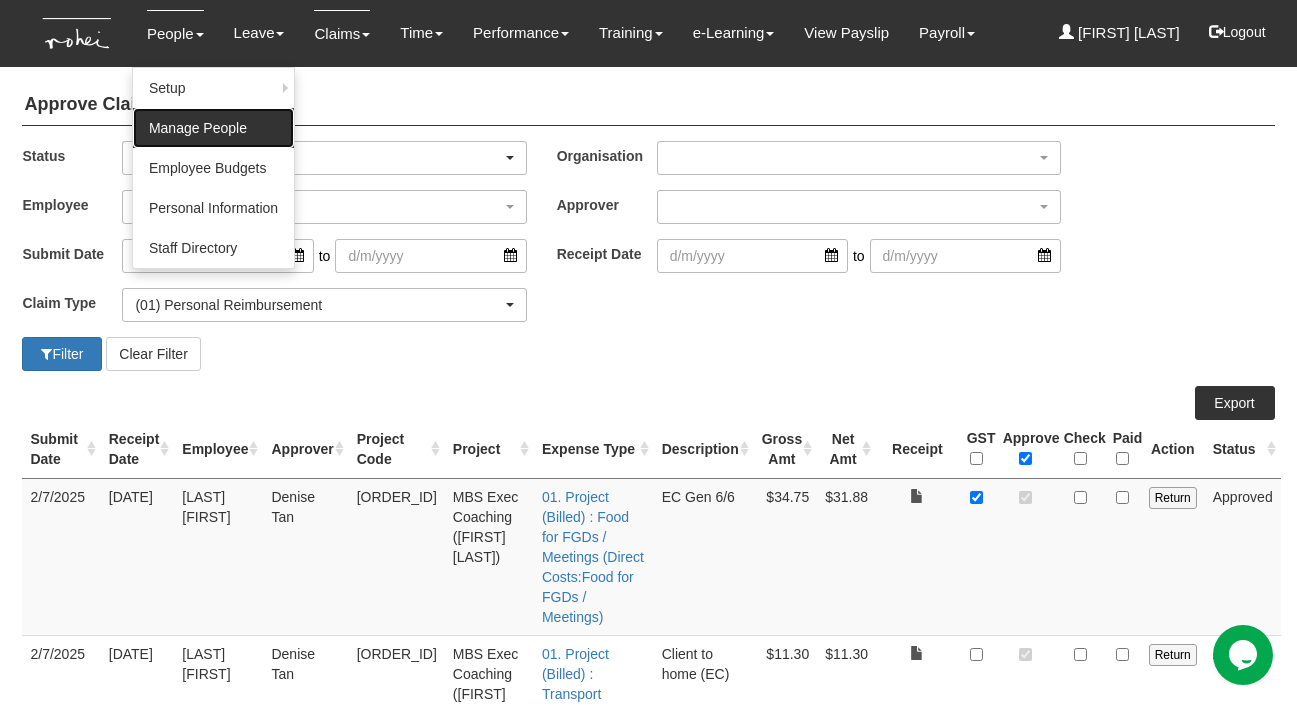 click on "Manage People" at bounding box center (213, 128) 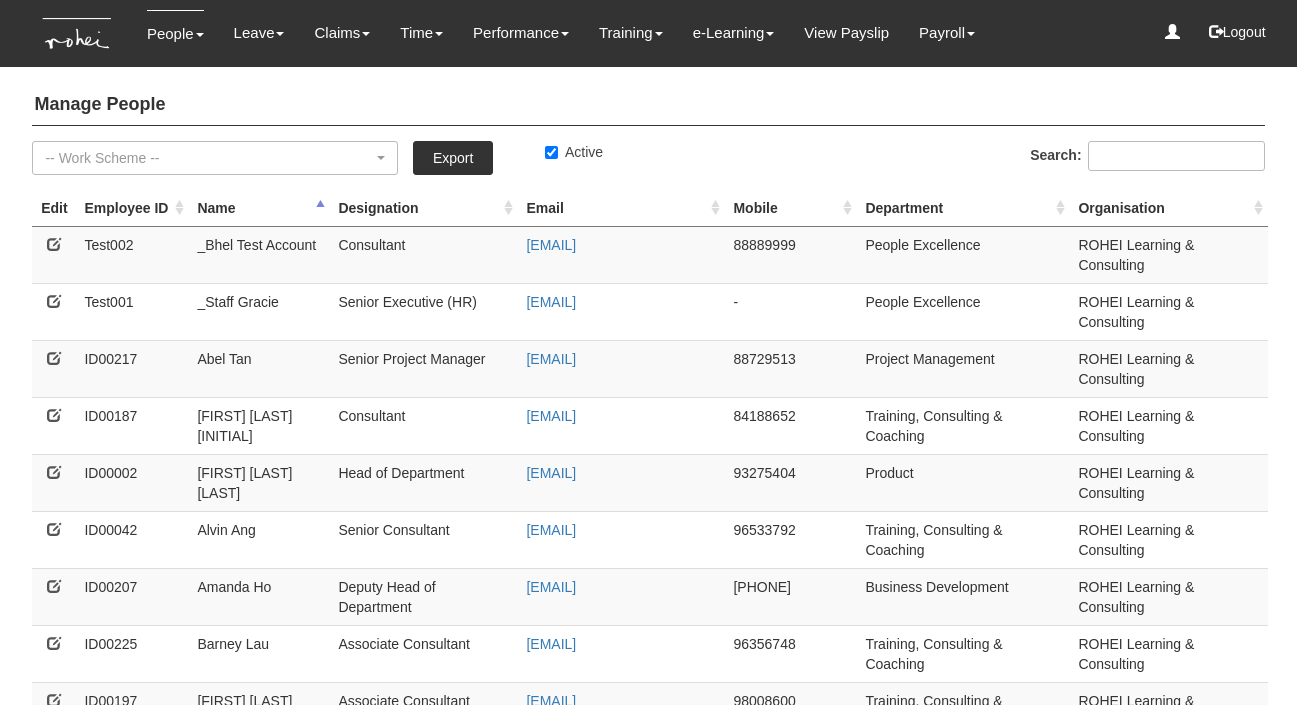 select on "50" 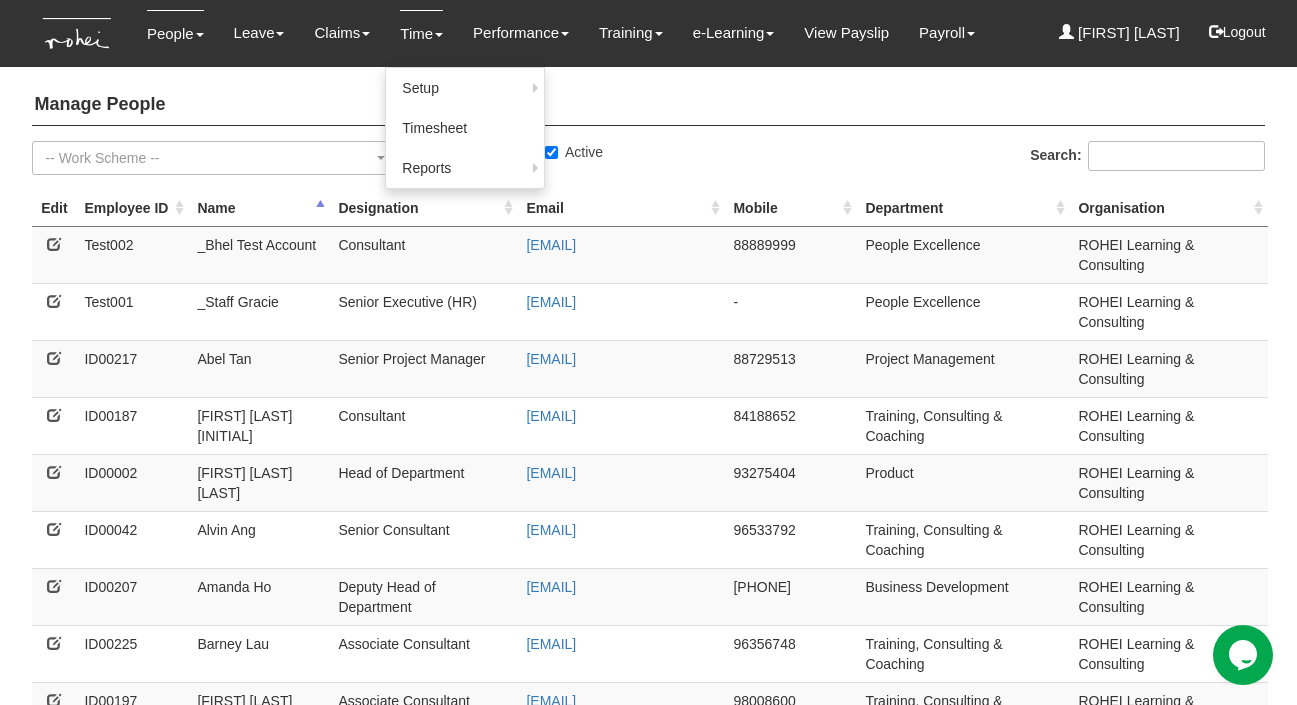 scroll, scrollTop: 0, scrollLeft: 0, axis: both 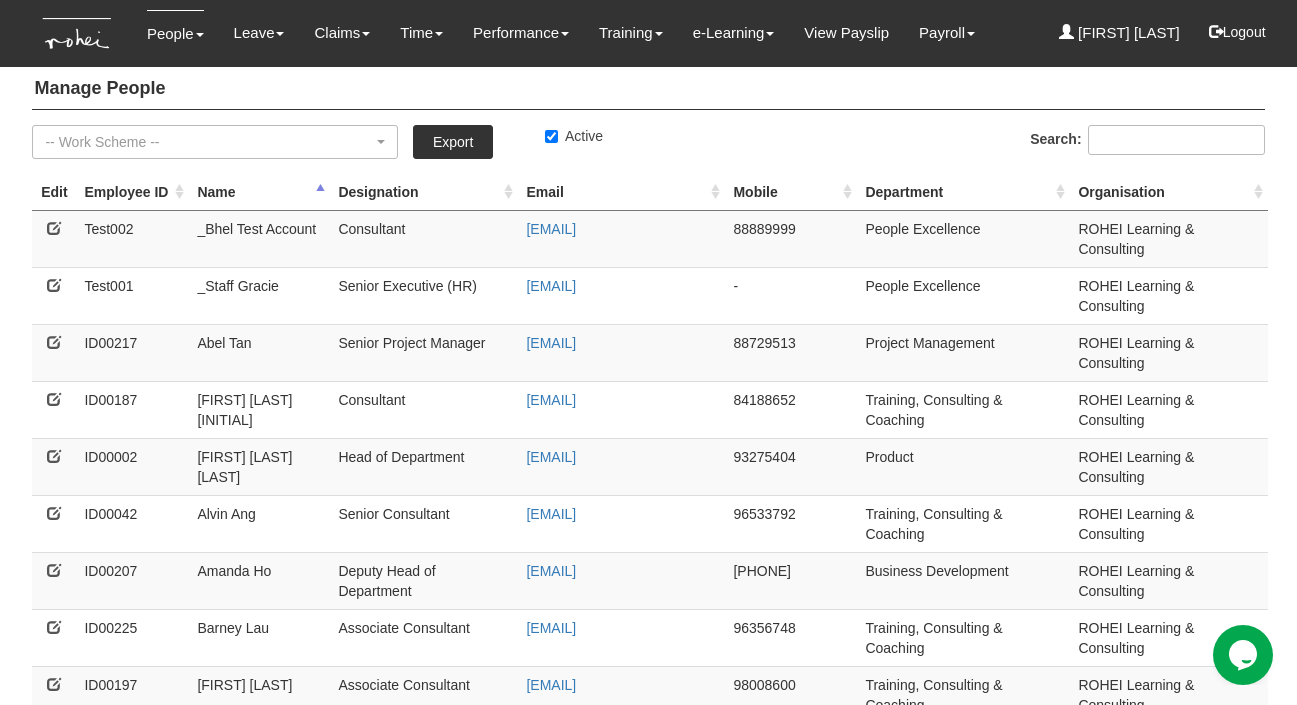 click at bounding box center [54, 855] 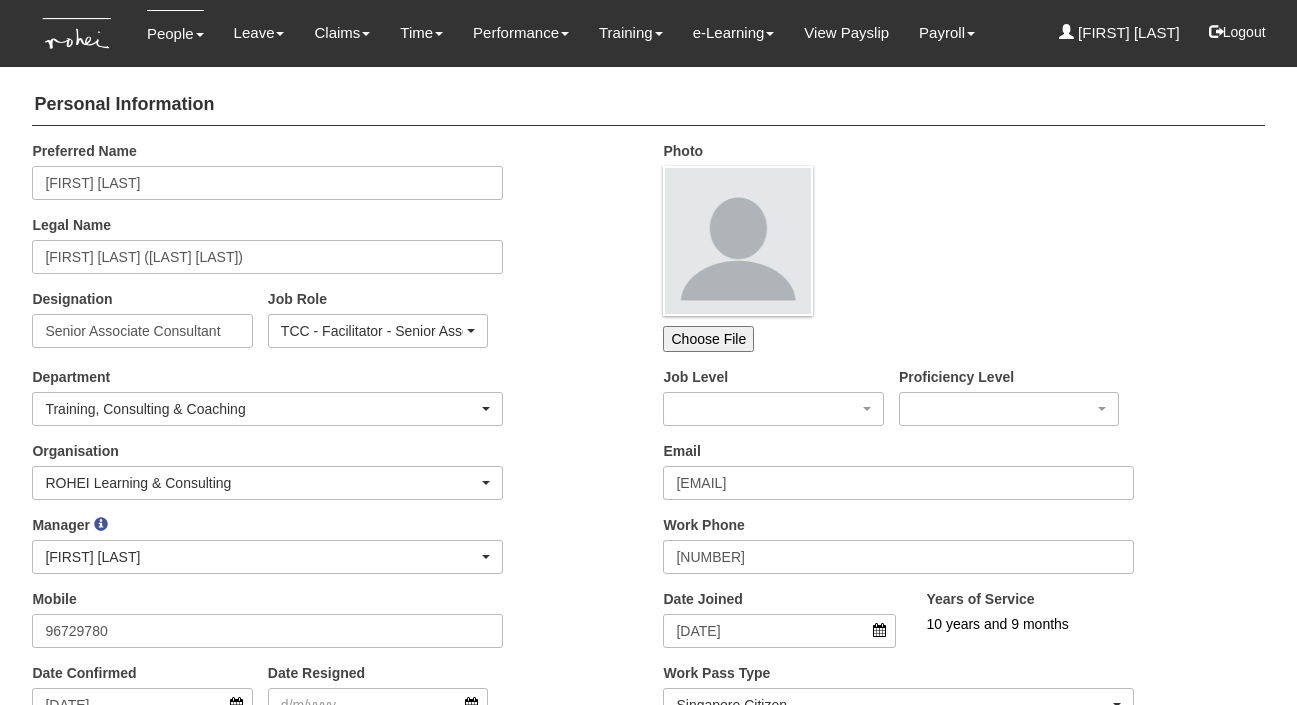 scroll, scrollTop: 0, scrollLeft: 0, axis: both 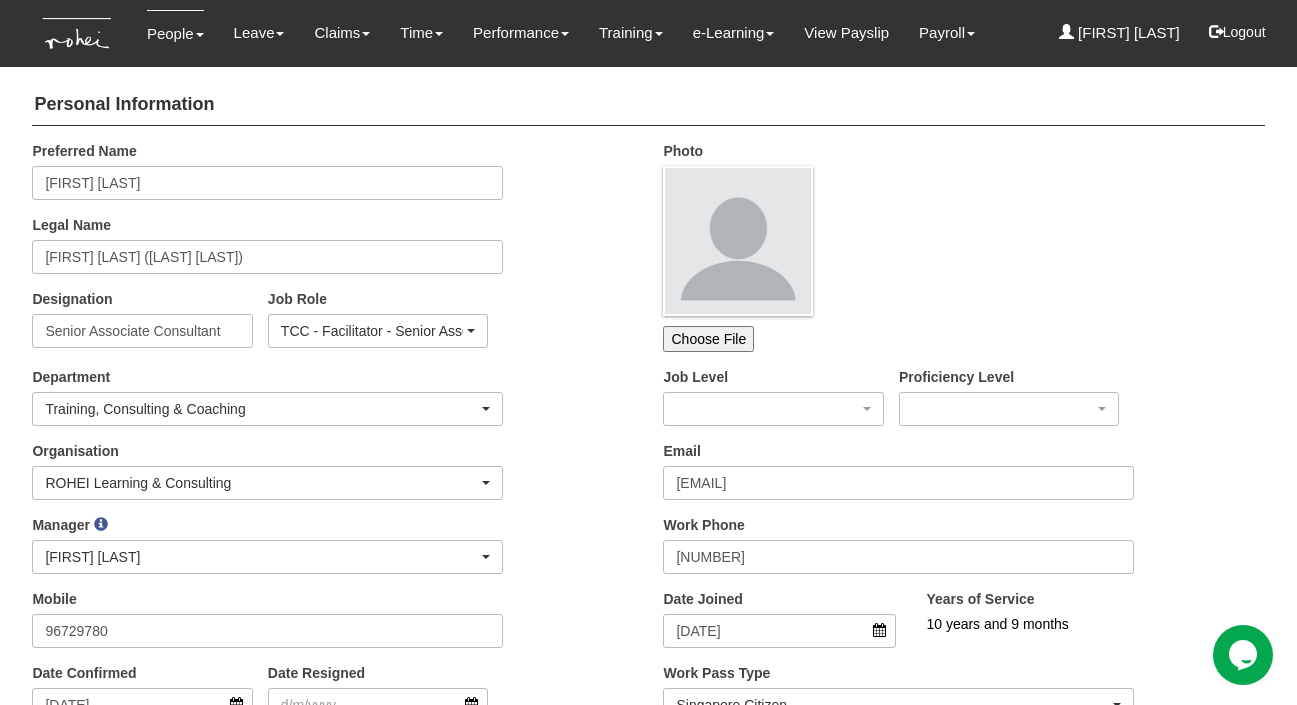 click on "Preferred  Name
Christine Wang
Legal Name
Goh Yong Chee (Mrs Wang Kang Ming)
Designation
Senior Associate Consultant
Job Role
Commercial - BD - Account Manager
Commercial - BD - Associate Consultant
Commercial - BD - BD Support
Commercial - BD - Executive
Commercial - BD - Deputy Head of Department
Commercial - BD - Head of Department
Commercial - BD - Senior Account Manager
Commercial - BD - Senior Associate Consultant
Commercial - BD - Senior Executive
Commercial - BD - Vice President
Commercial - Director of Commercial
Commercial - Marketing - Assistant" at bounding box center [332, 252] 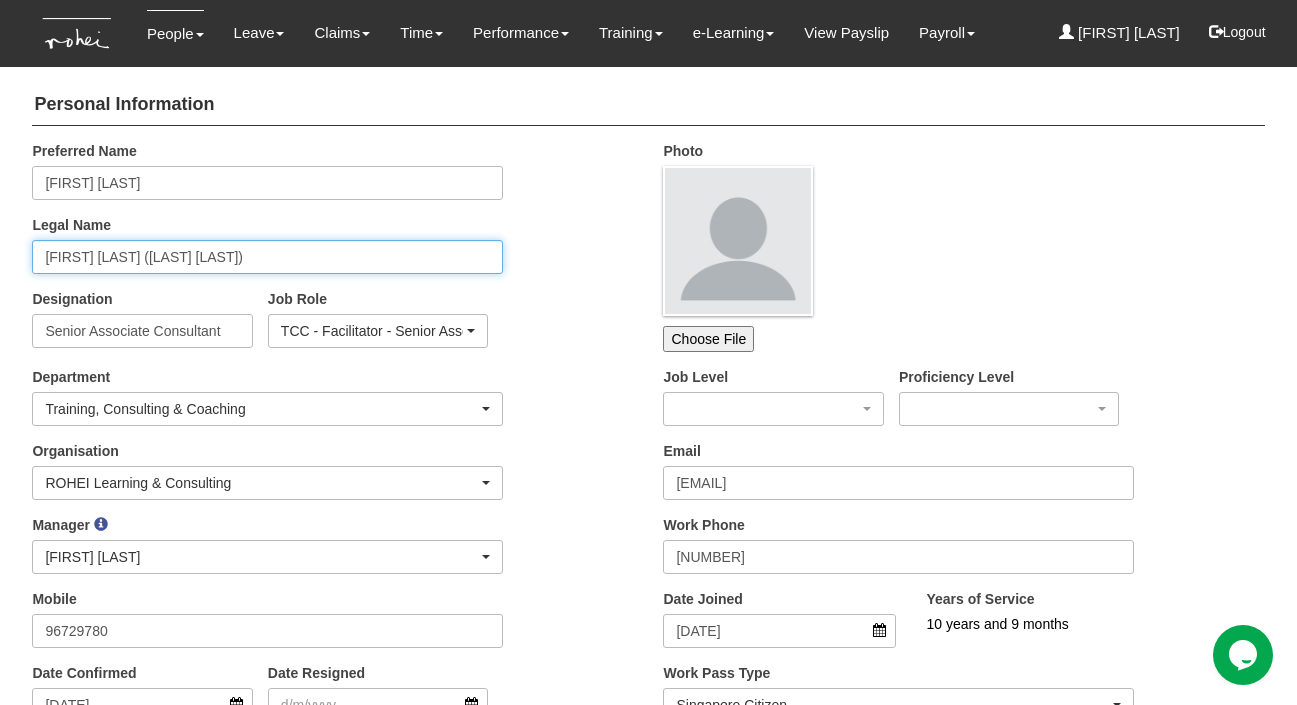 drag, startPoint x: 296, startPoint y: 260, endPoint x: 139, endPoint y: 251, distance: 157.25775 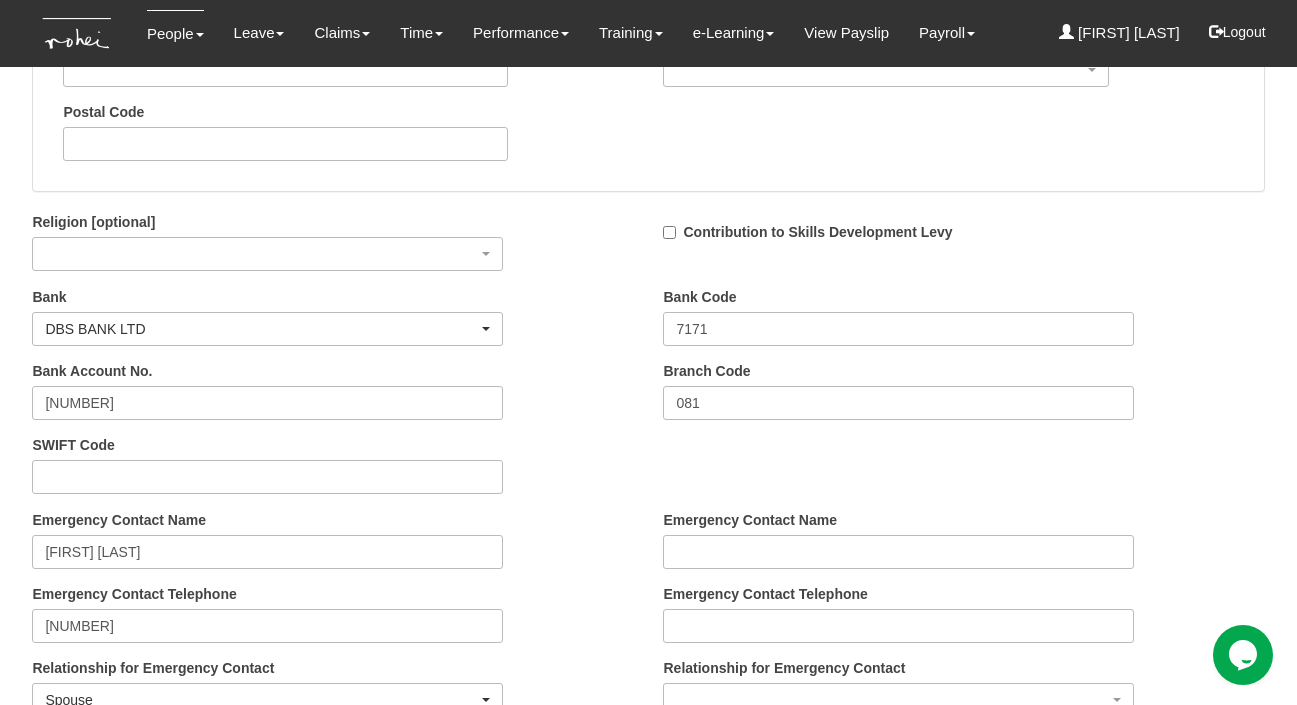 scroll, scrollTop: 2988, scrollLeft: 0, axis: vertical 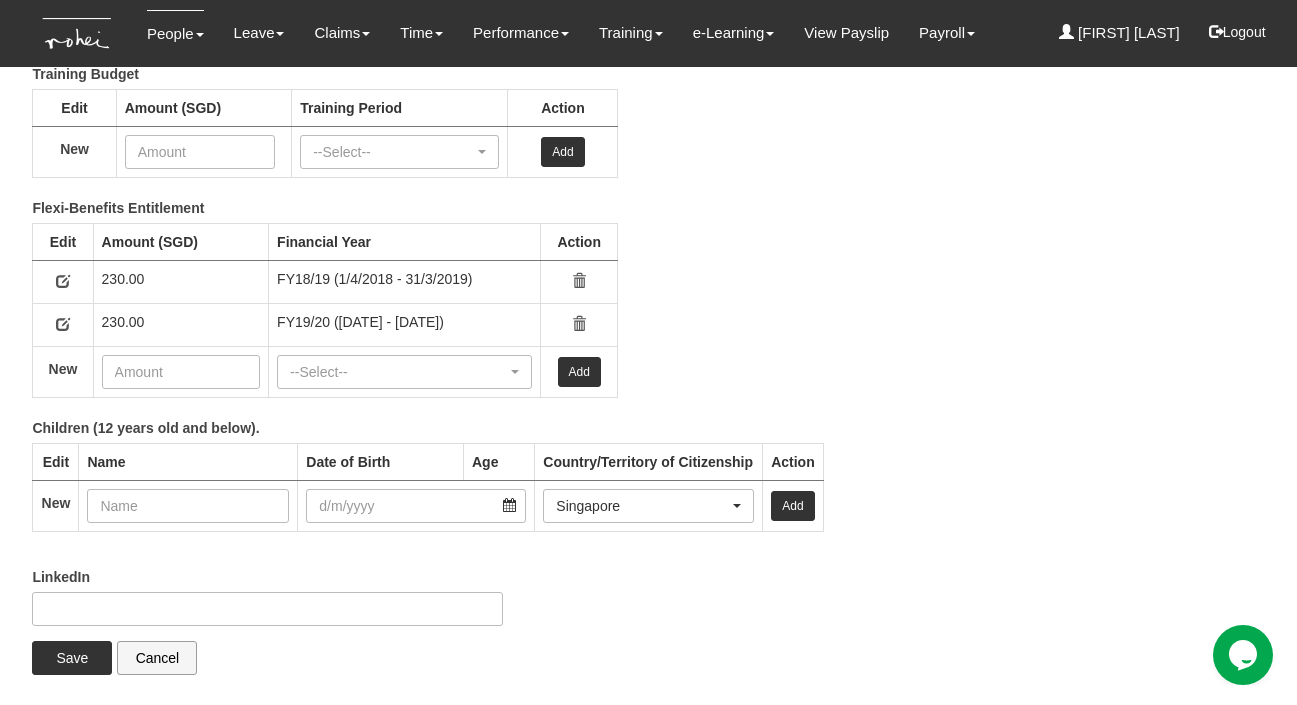 type on "Goh Yong Chee" 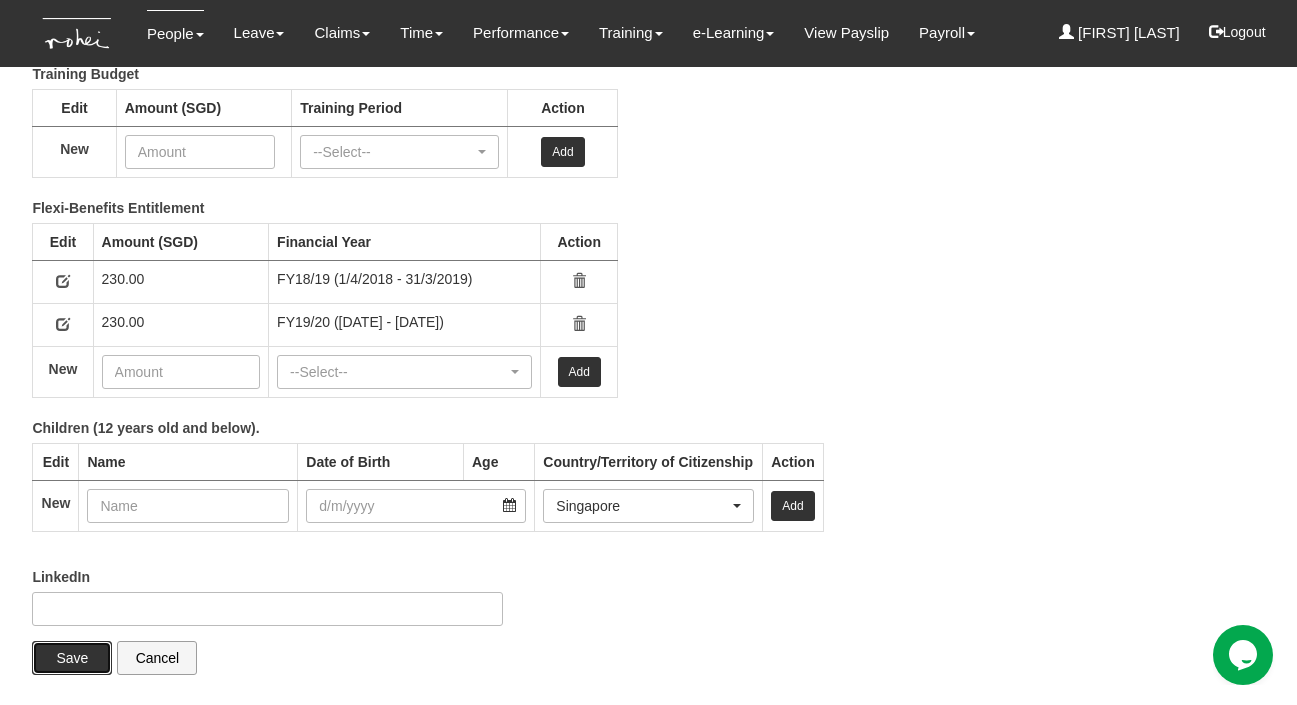 click on "Save" at bounding box center [72, 658] 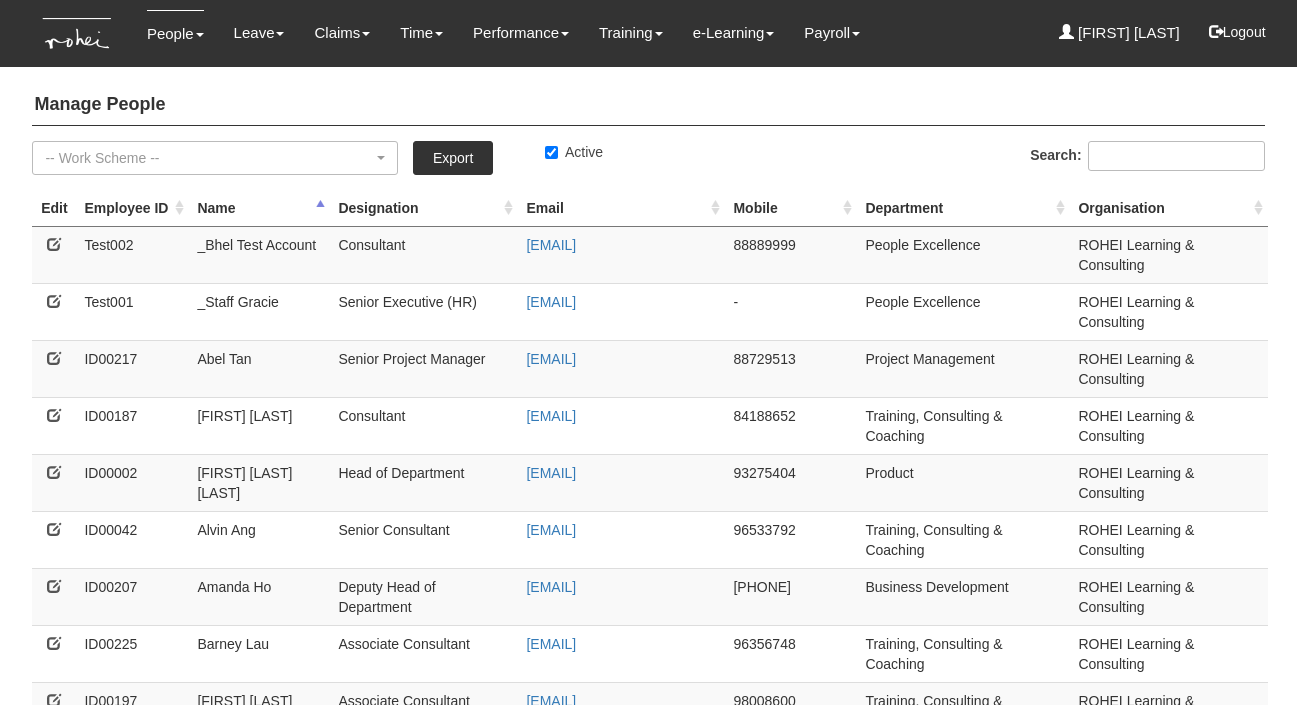 select on "50" 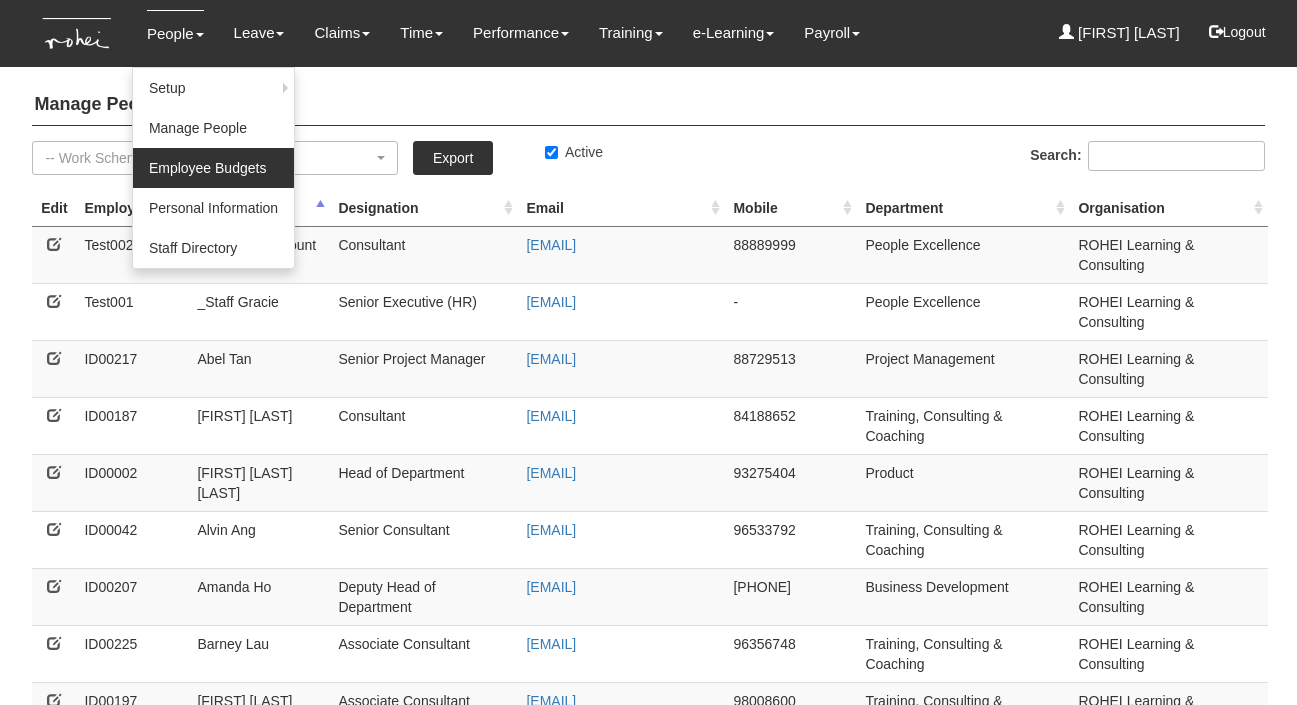 scroll, scrollTop: 0, scrollLeft: 0, axis: both 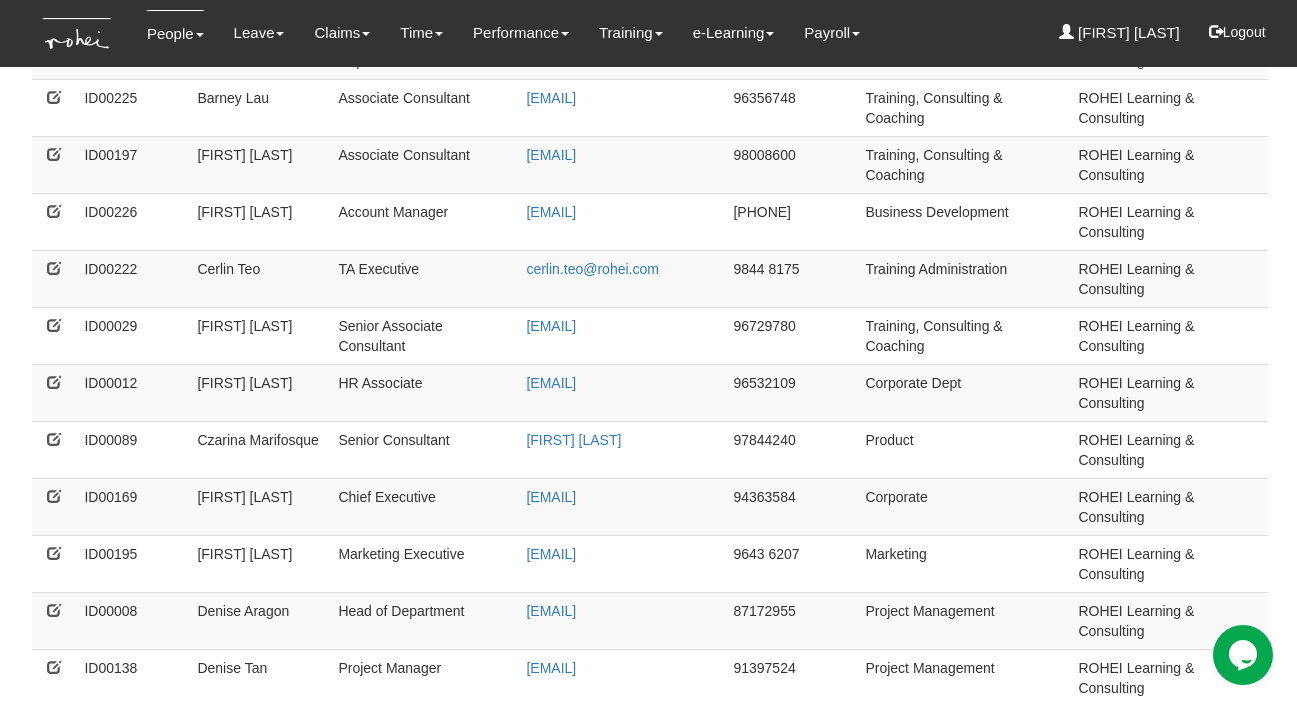 click at bounding box center (54, 1066) 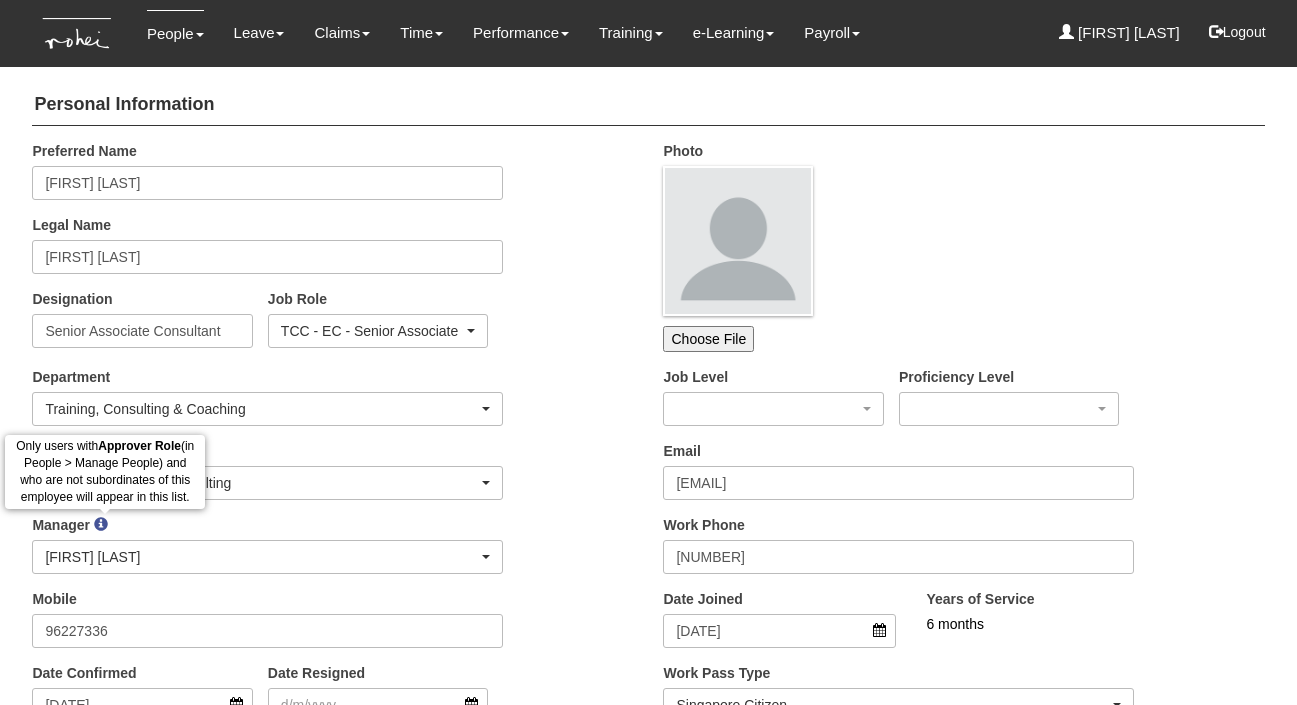 scroll, scrollTop: 0, scrollLeft: 0, axis: both 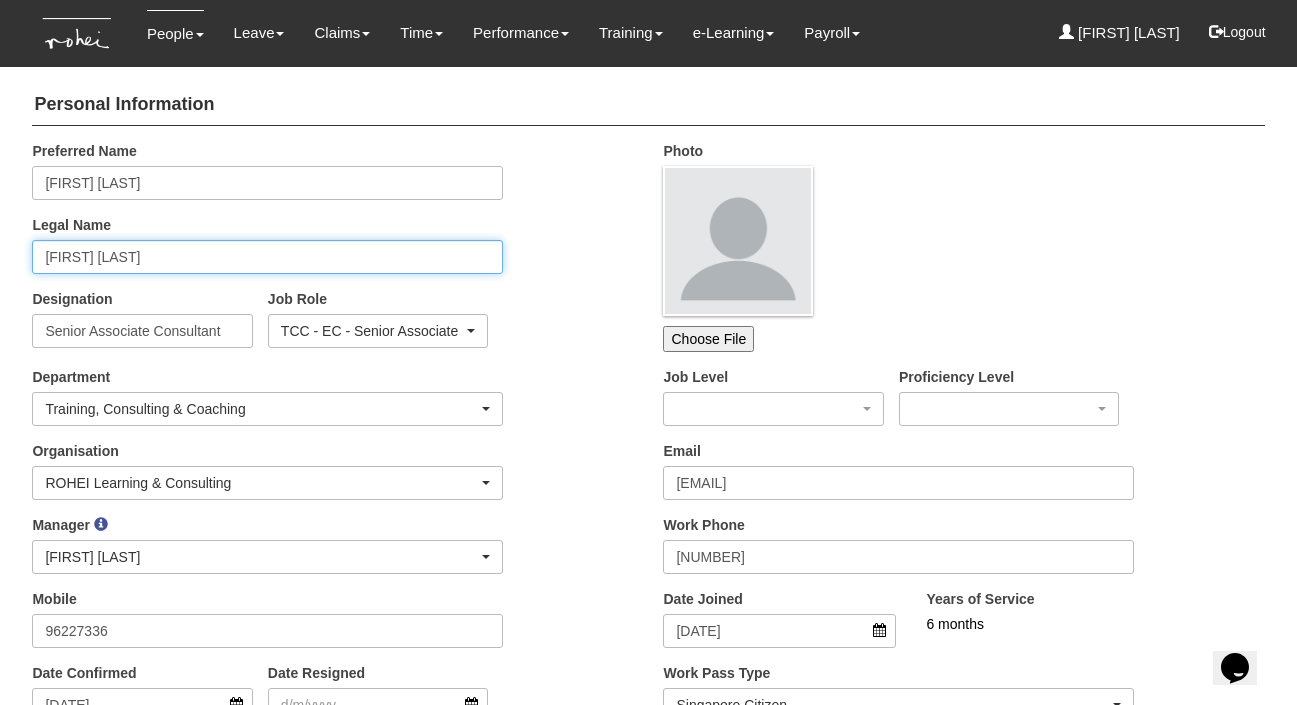 click on "Ho Ghim Siew (He Jinxiu)" at bounding box center [267, 257] 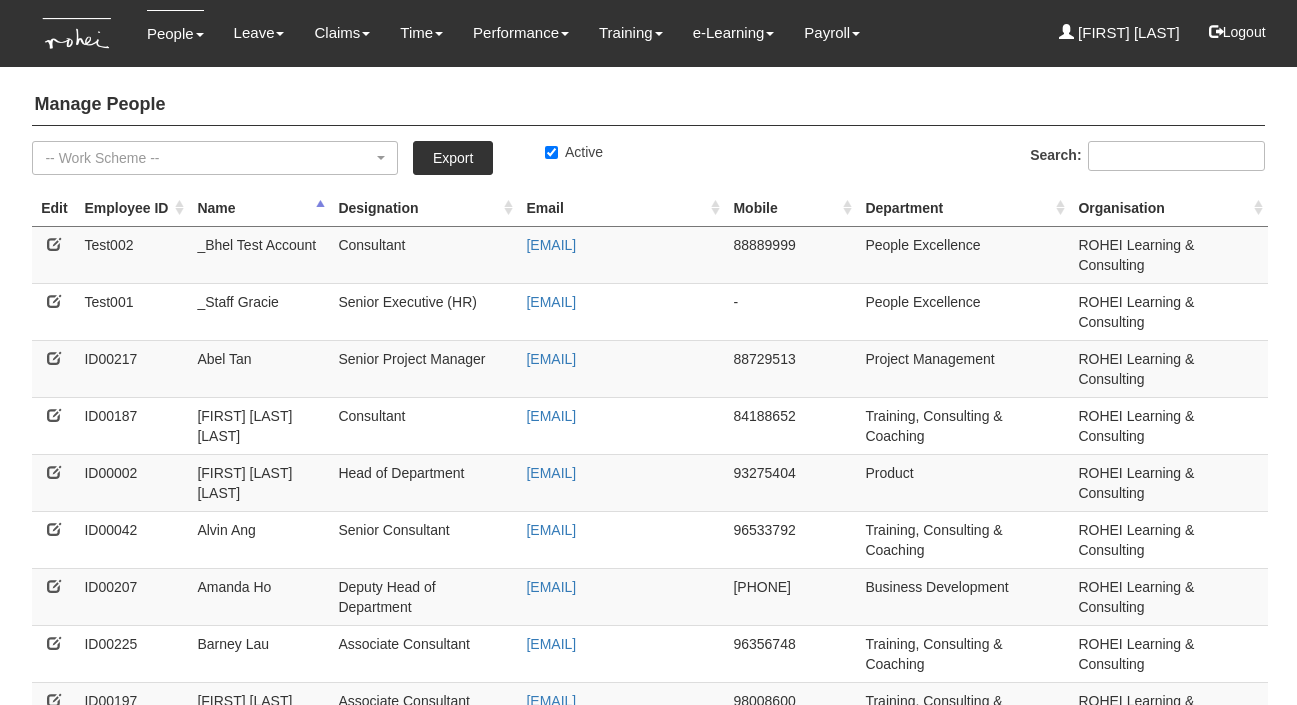 select on "50" 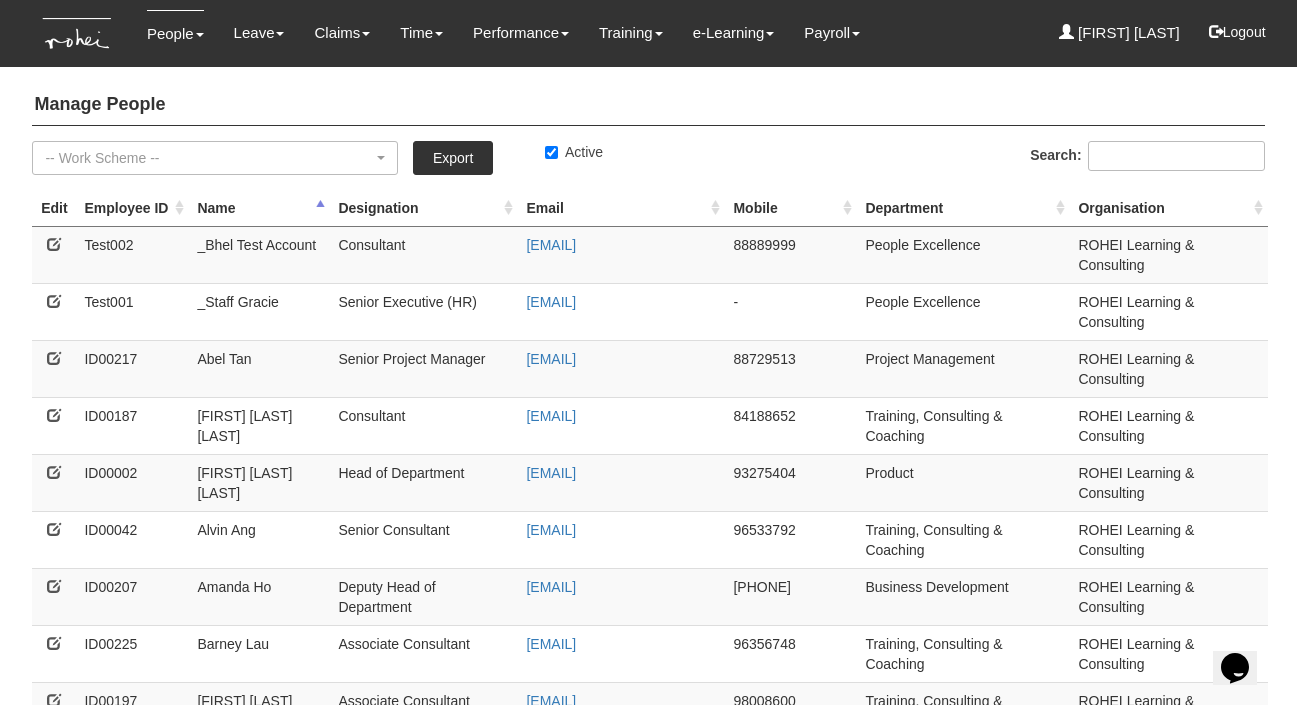 scroll, scrollTop: 0, scrollLeft: 0, axis: both 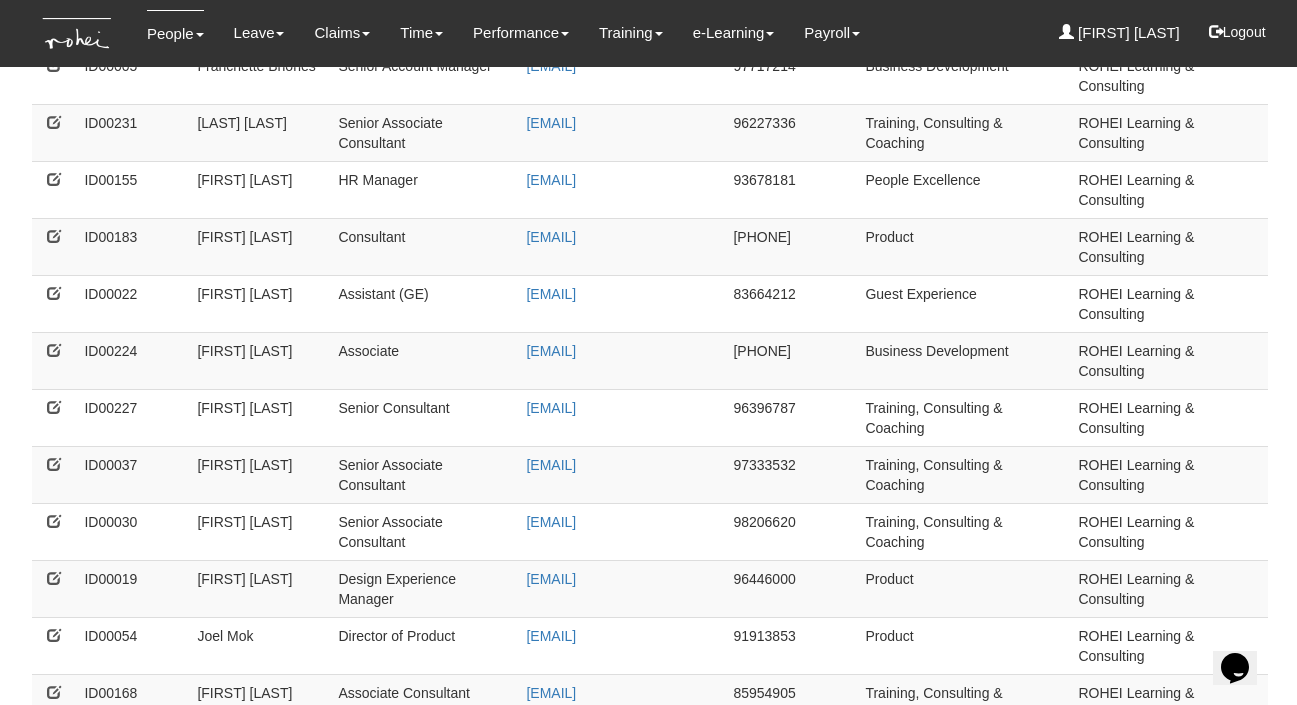 click at bounding box center [54, 1433] 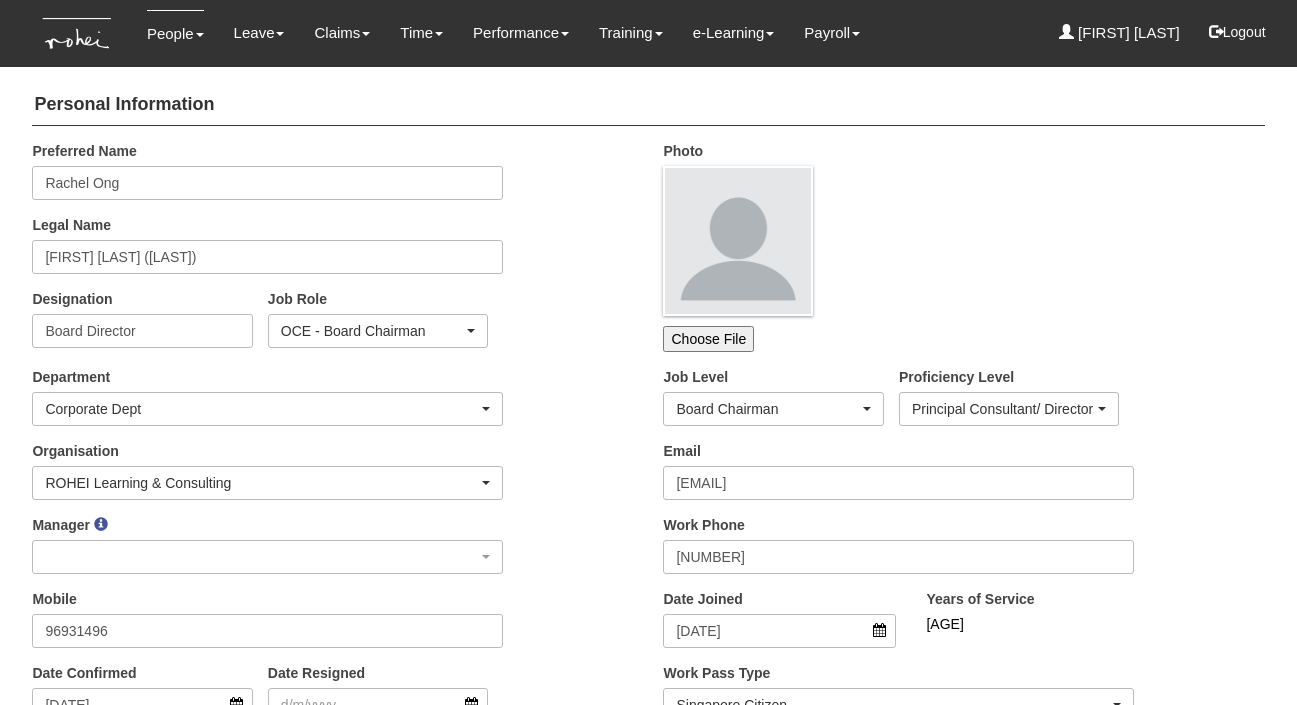 scroll, scrollTop: 0, scrollLeft: 0, axis: both 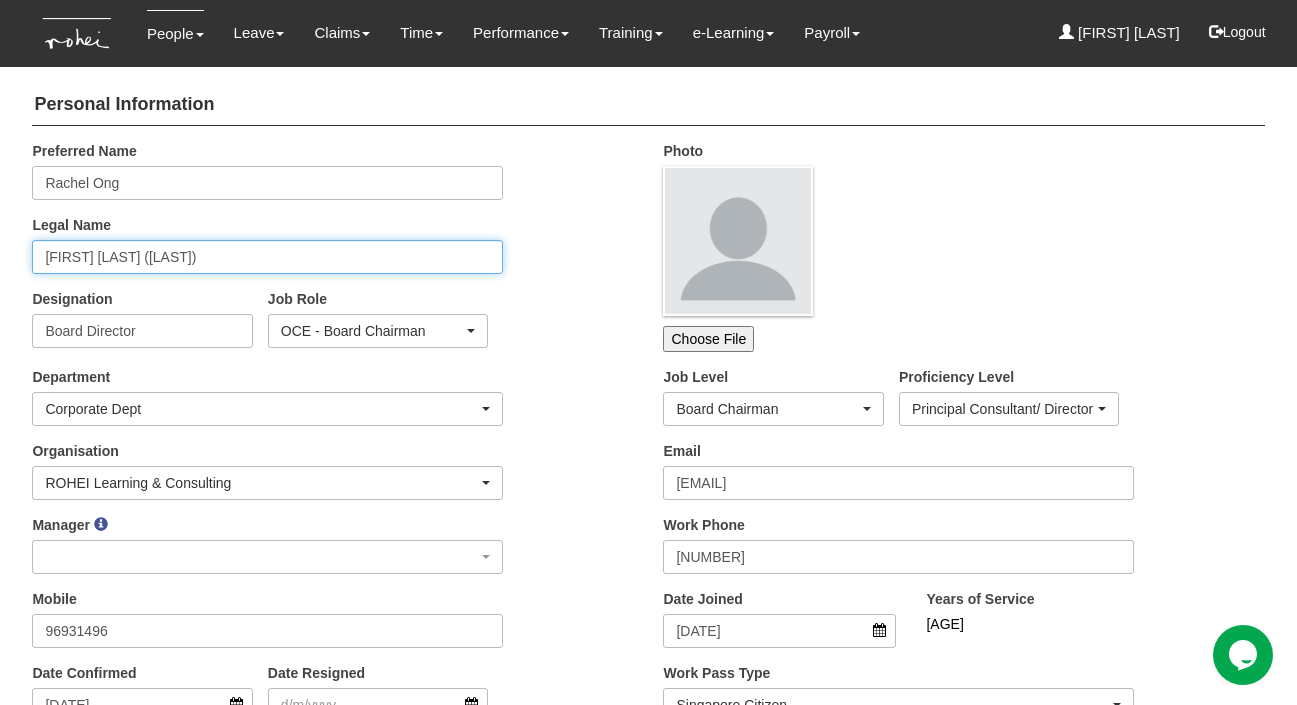 click on "Rachel Ong Sin Yen (Wang Xinyan)" at bounding box center [267, 257] 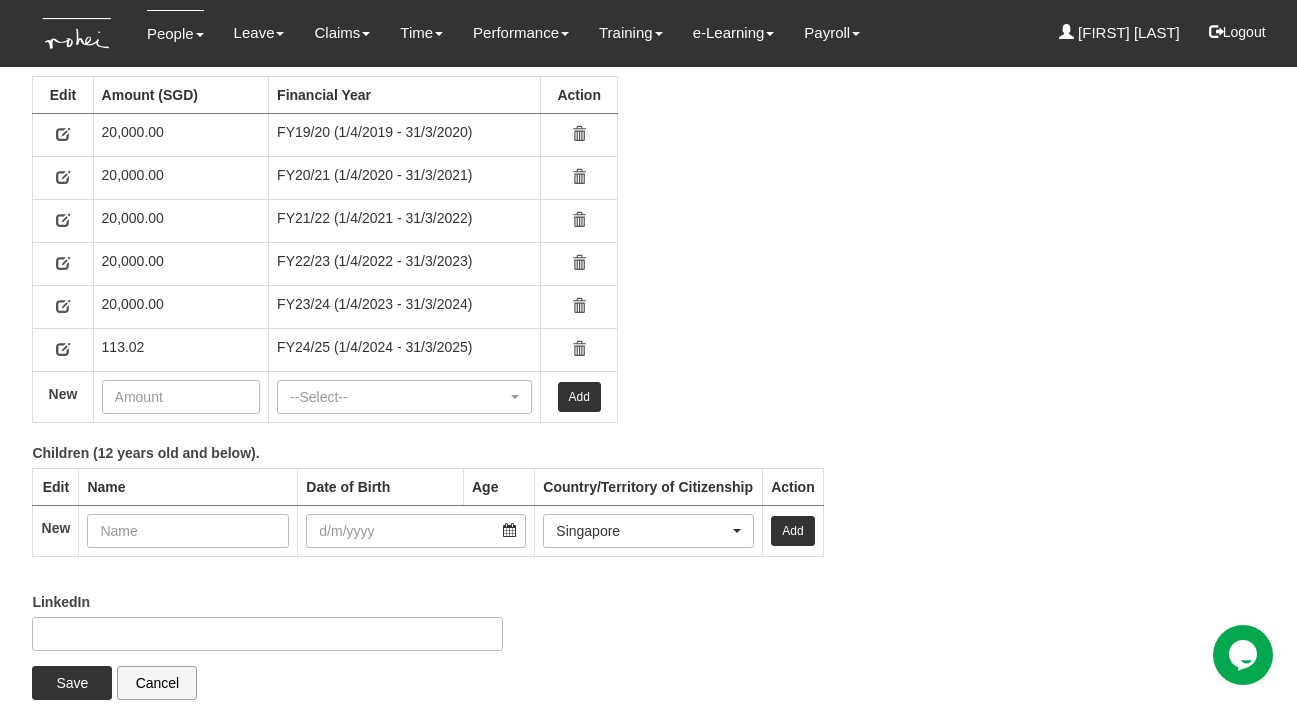 scroll, scrollTop: 3203, scrollLeft: 0, axis: vertical 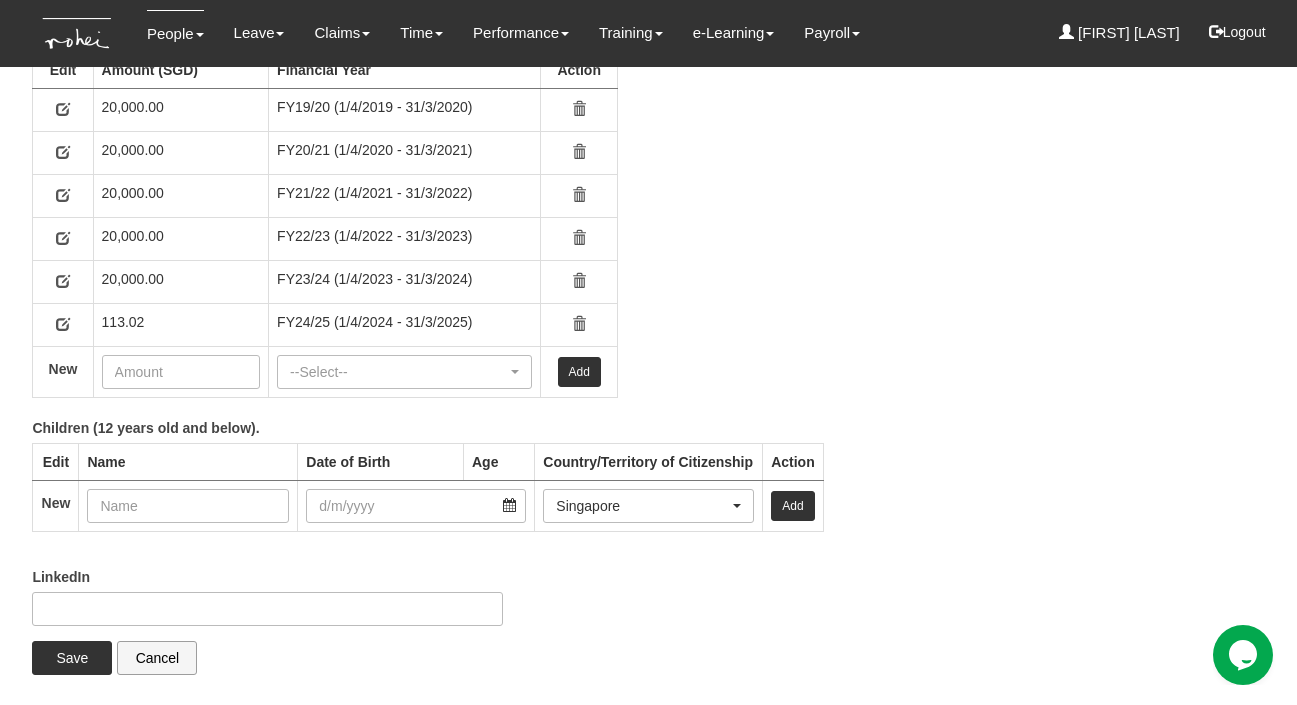 type on "[FIRST] [LAST] [FIRST]" 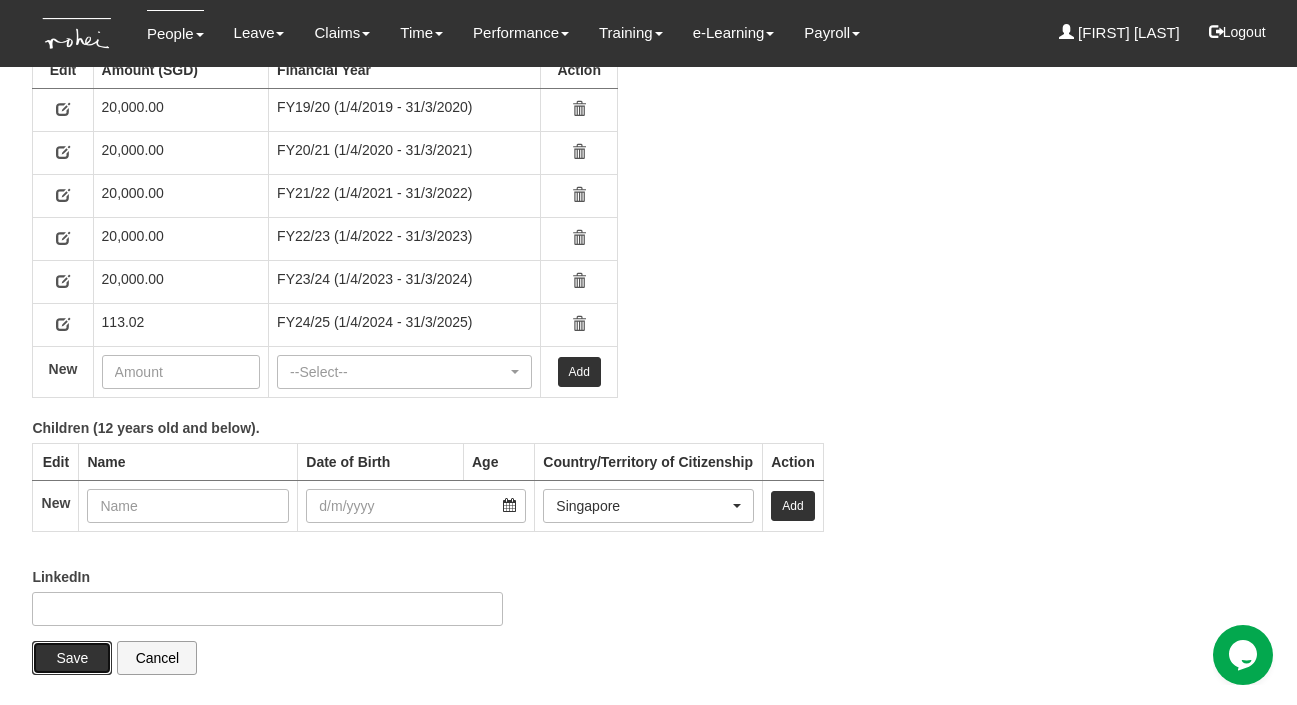 click on "Save" at bounding box center (72, 658) 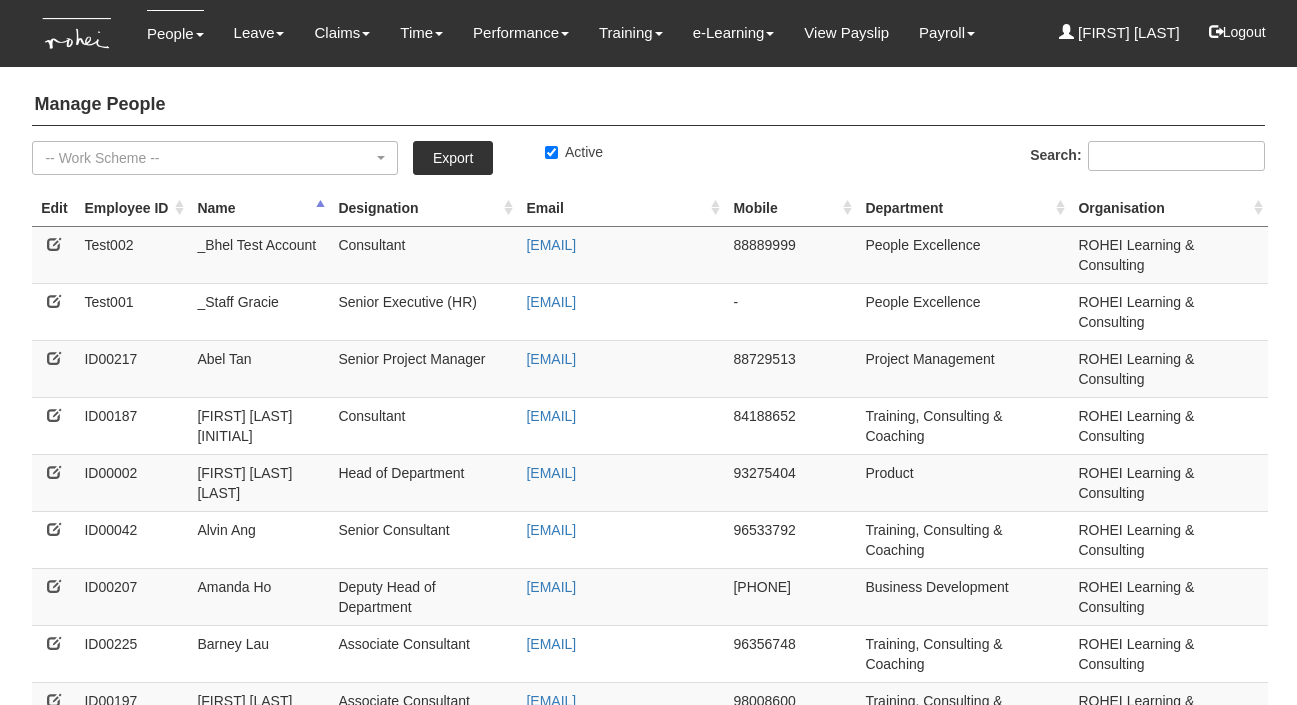 select on "50" 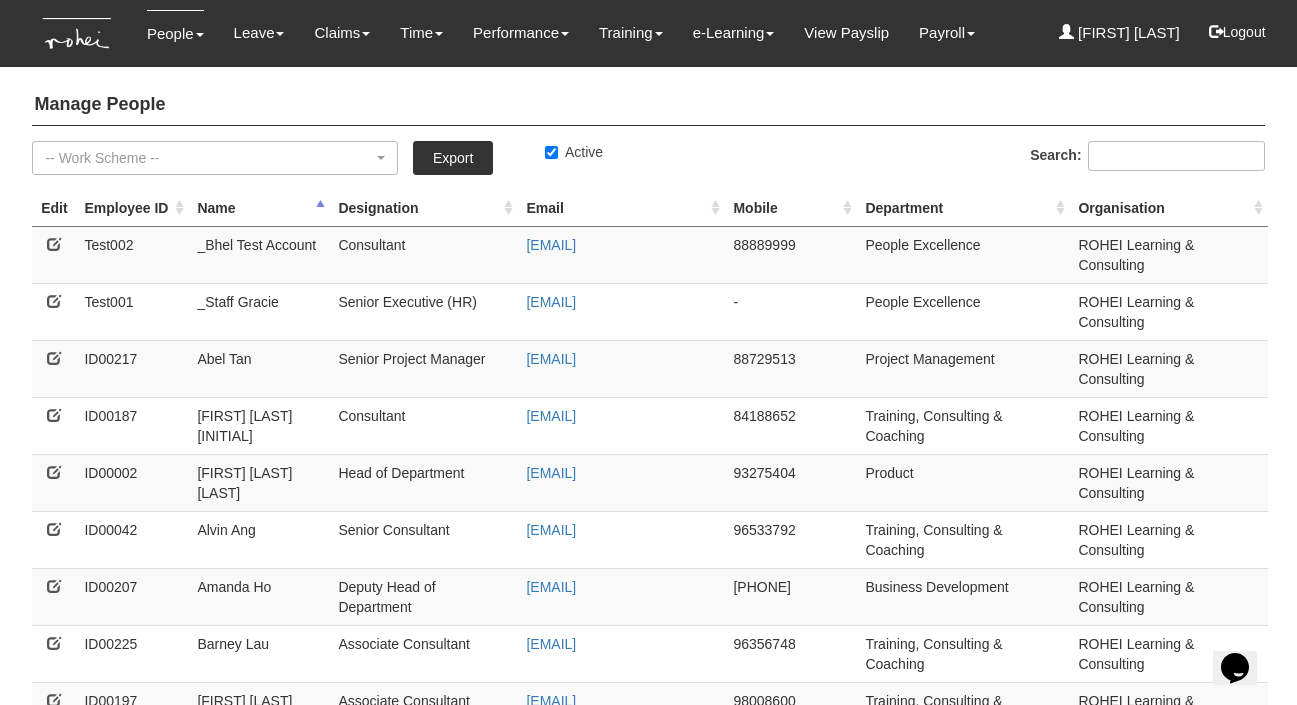 scroll, scrollTop: 0, scrollLeft: 0, axis: both 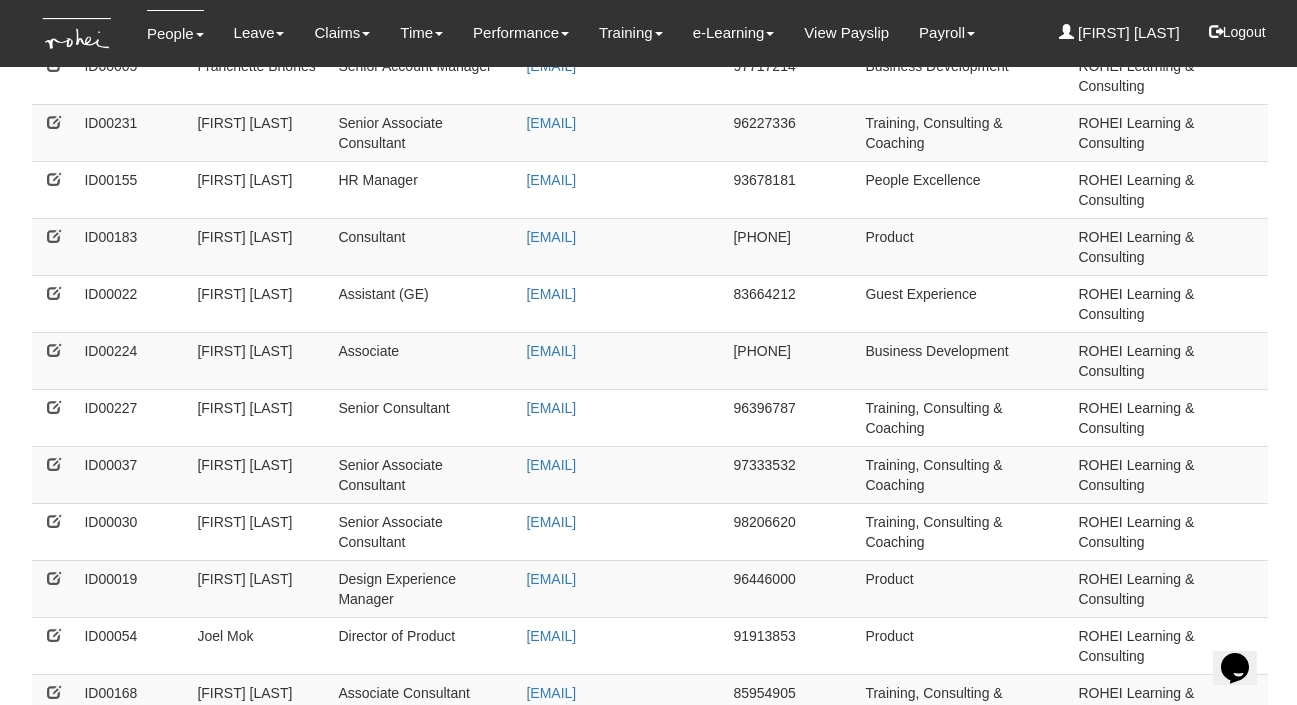 click at bounding box center [54, 1205] 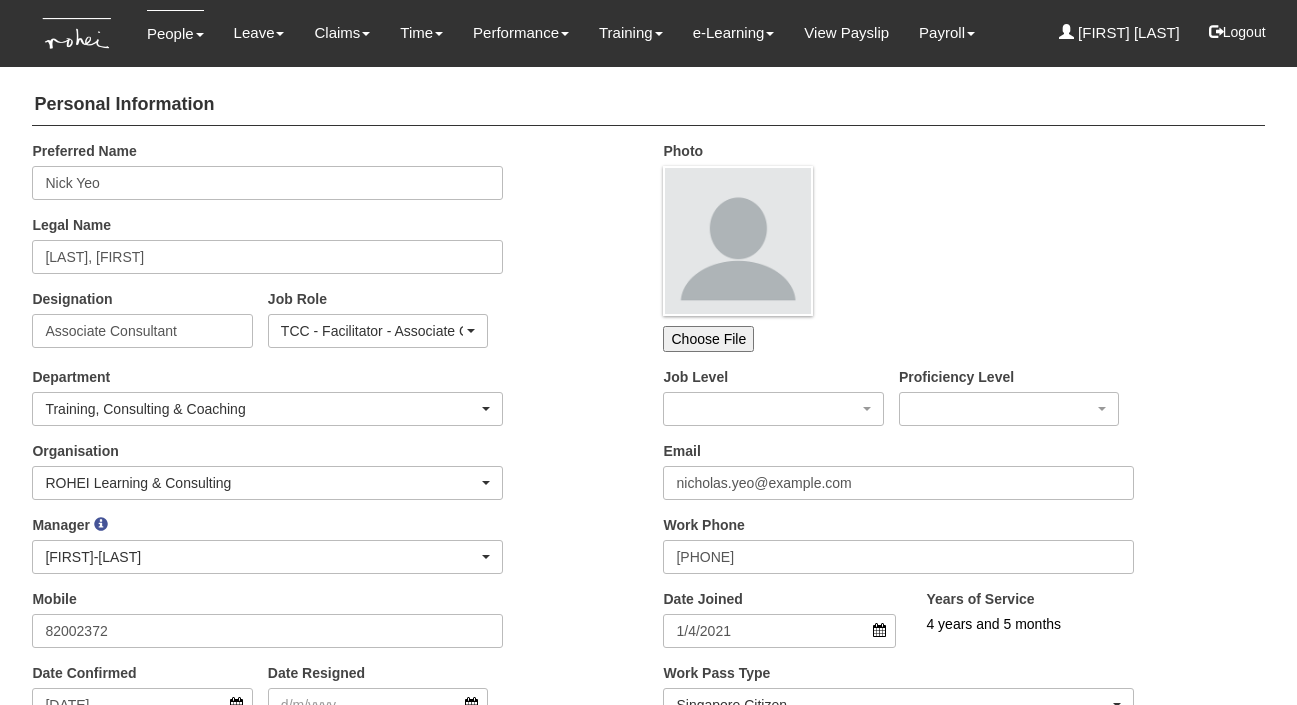 scroll, scrollTop: 0, scrollLeft: 0, axis: both 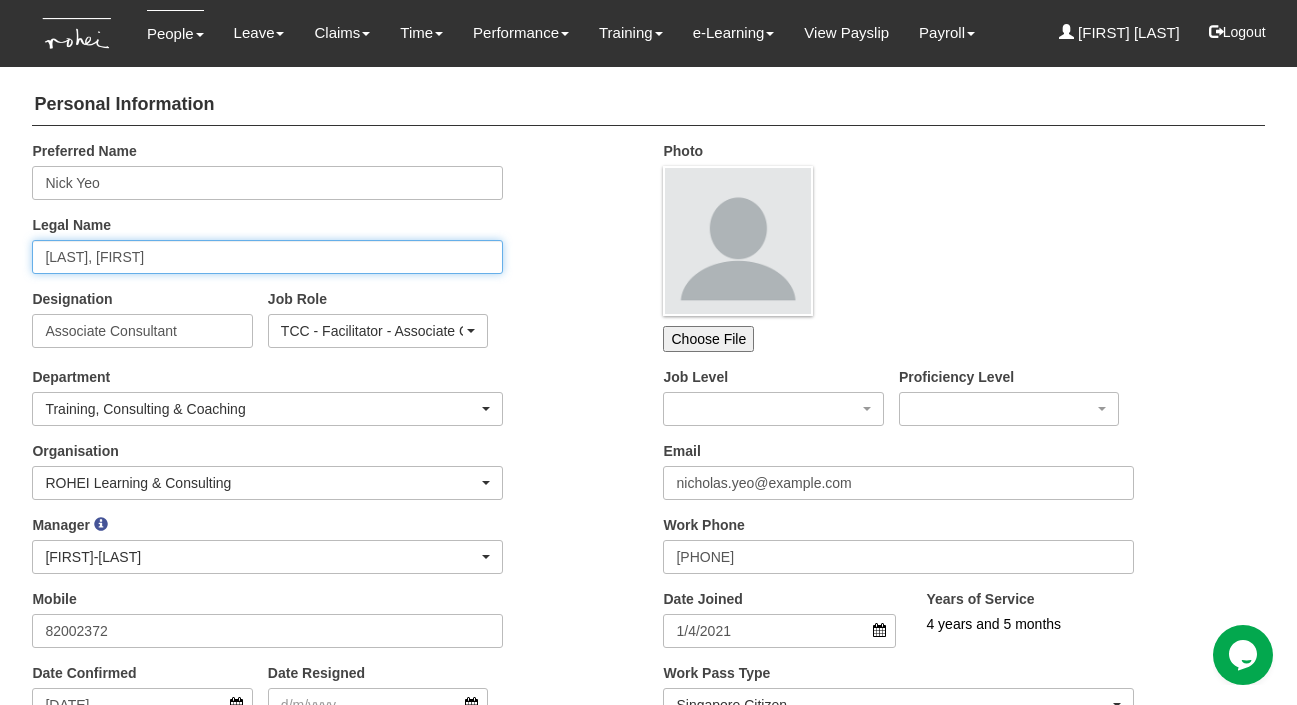 click on "[FIRST] [LAST], [FIRST]" at bounding box center [267, 257] 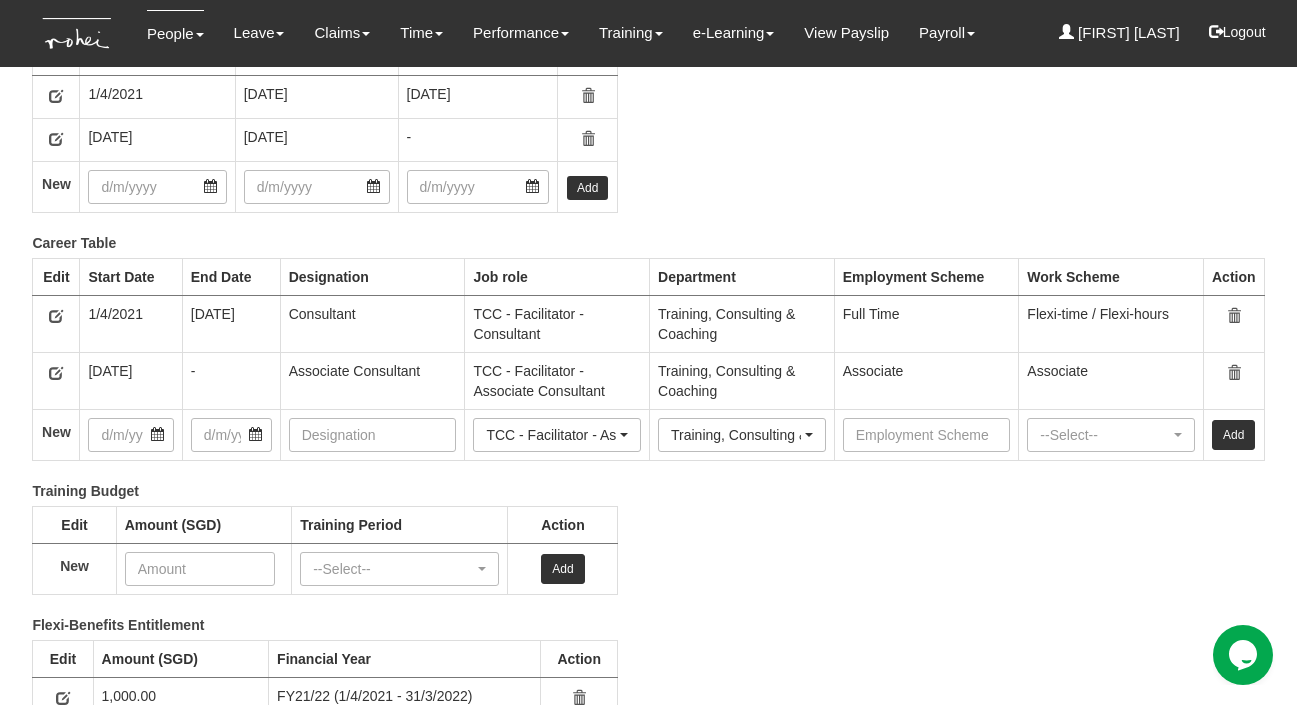 scroll, scrollTop: 3174, scrollLeft: 0, axis: vertical 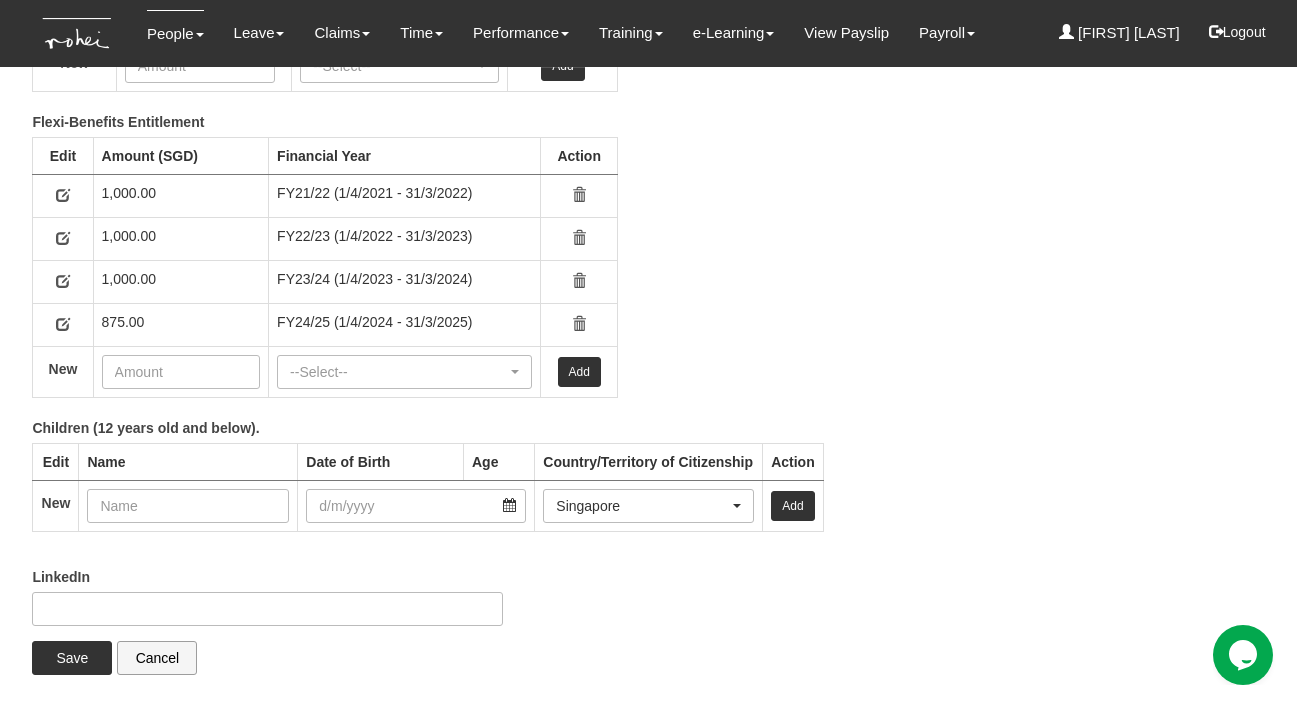 type on "Yeo Tu Wei Nicholas" 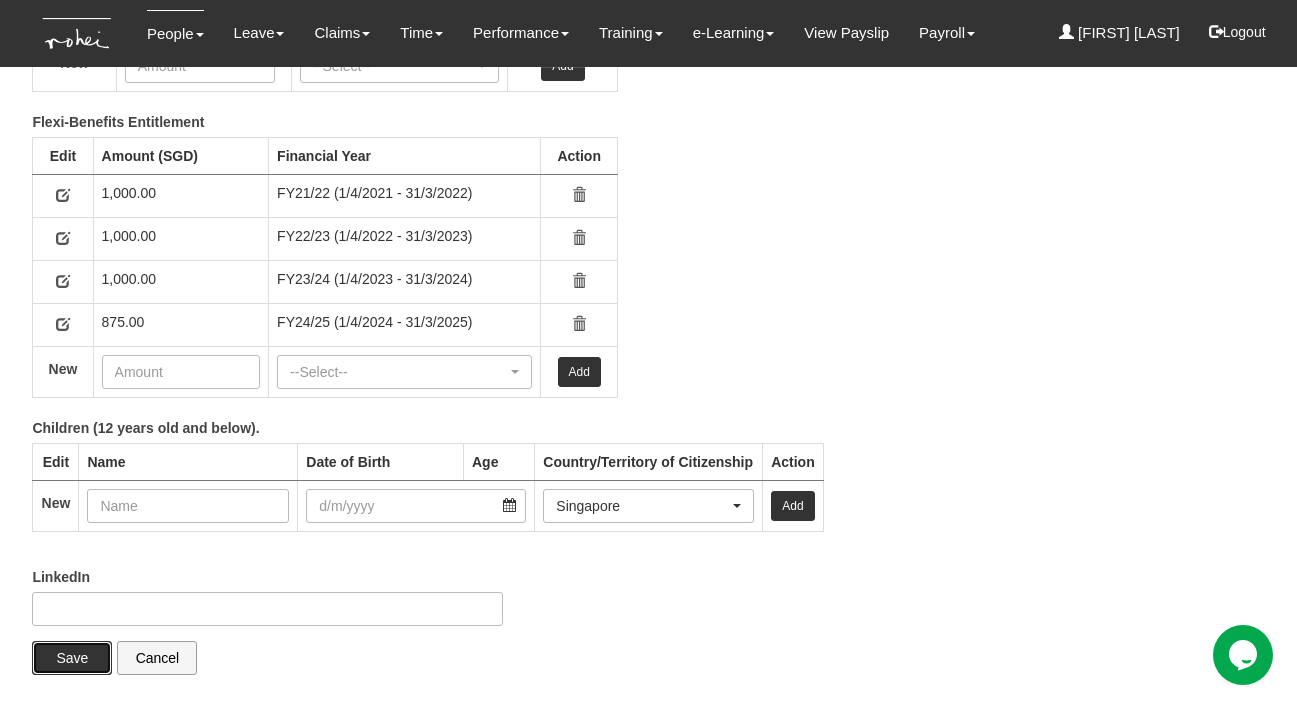 click on "Save" at bounding box center (72, 658) 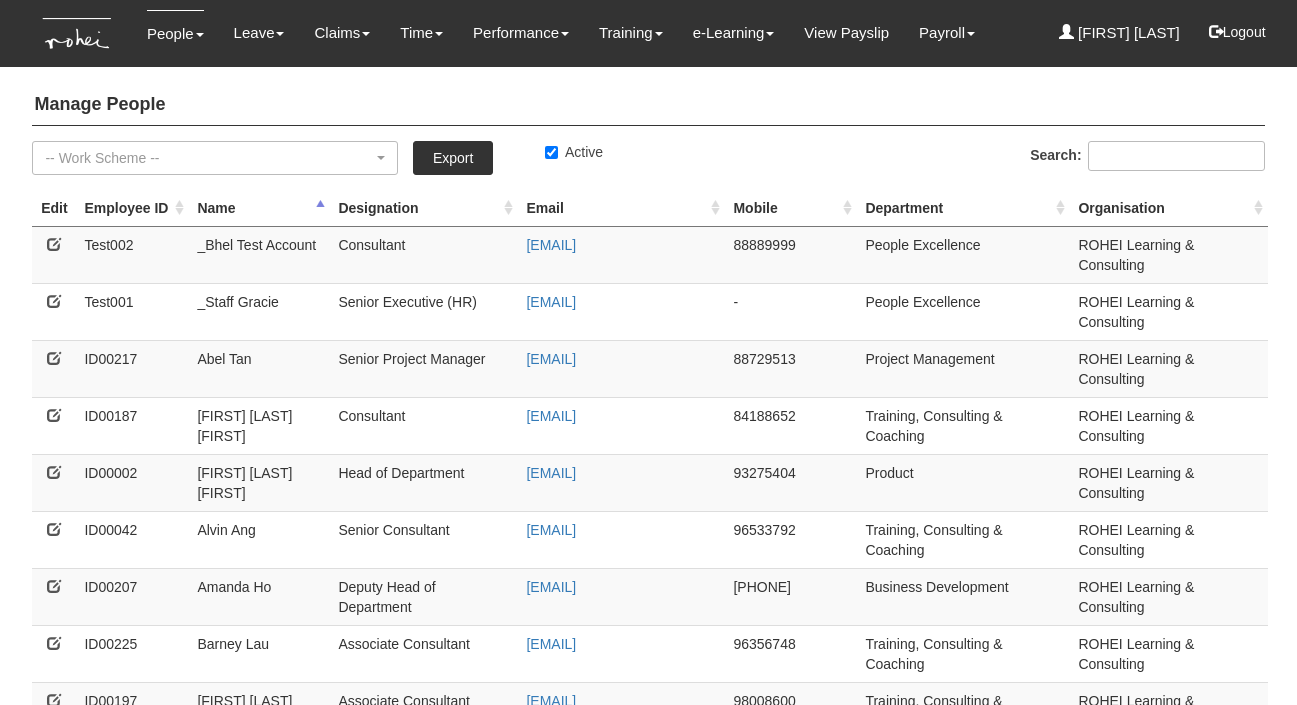 select on "50" 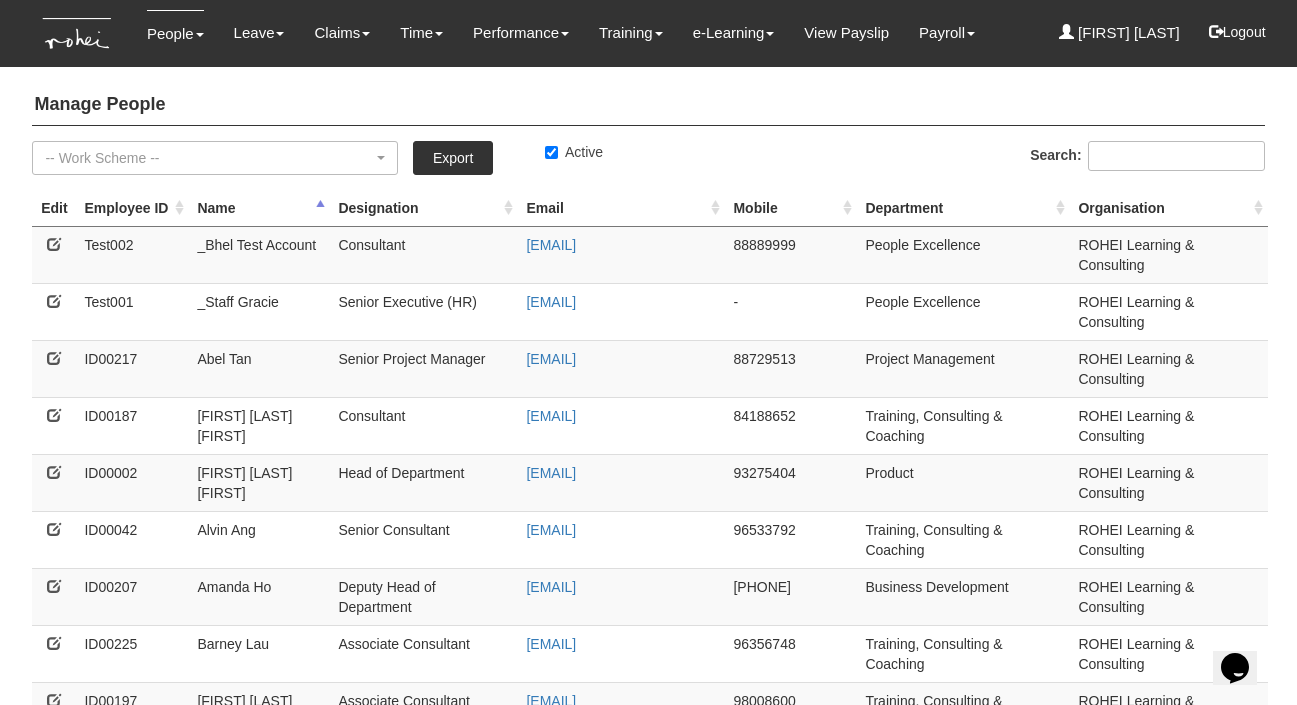 scroll, scrollTop: 0, scrollLeft: 0, axis: both 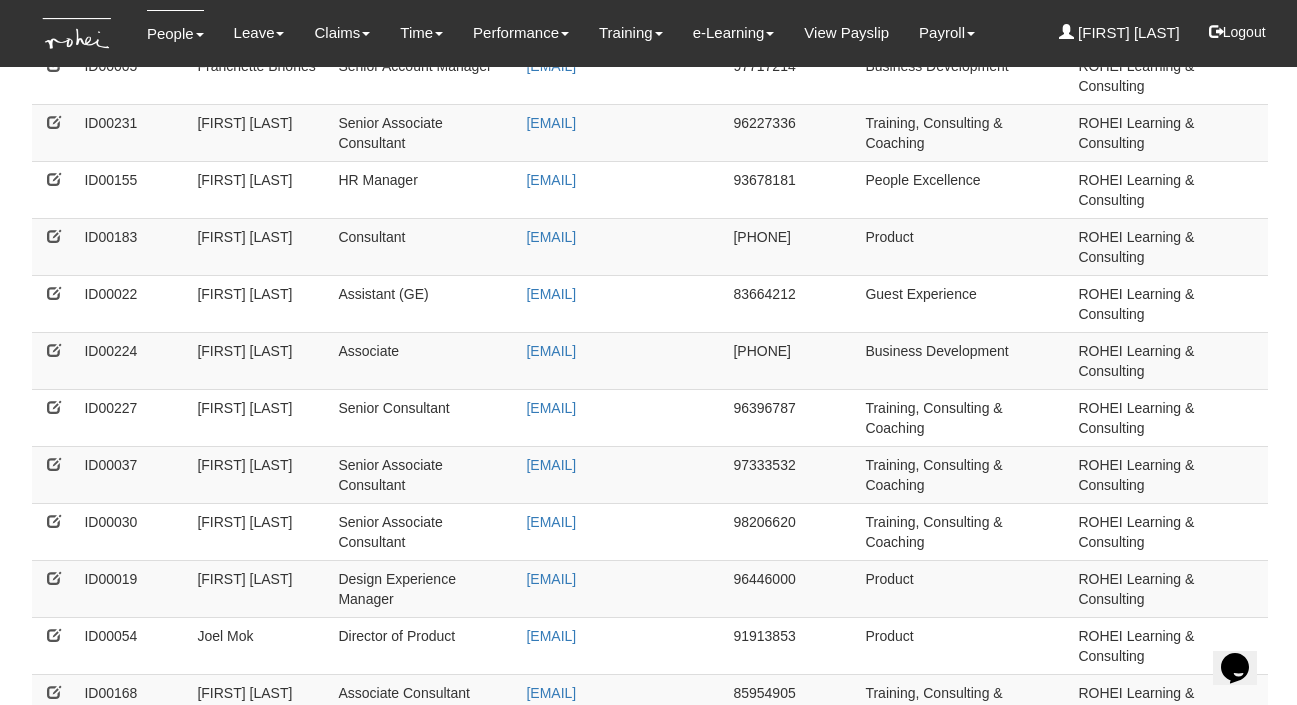 click on "2" at bounding box center [115, 1641] 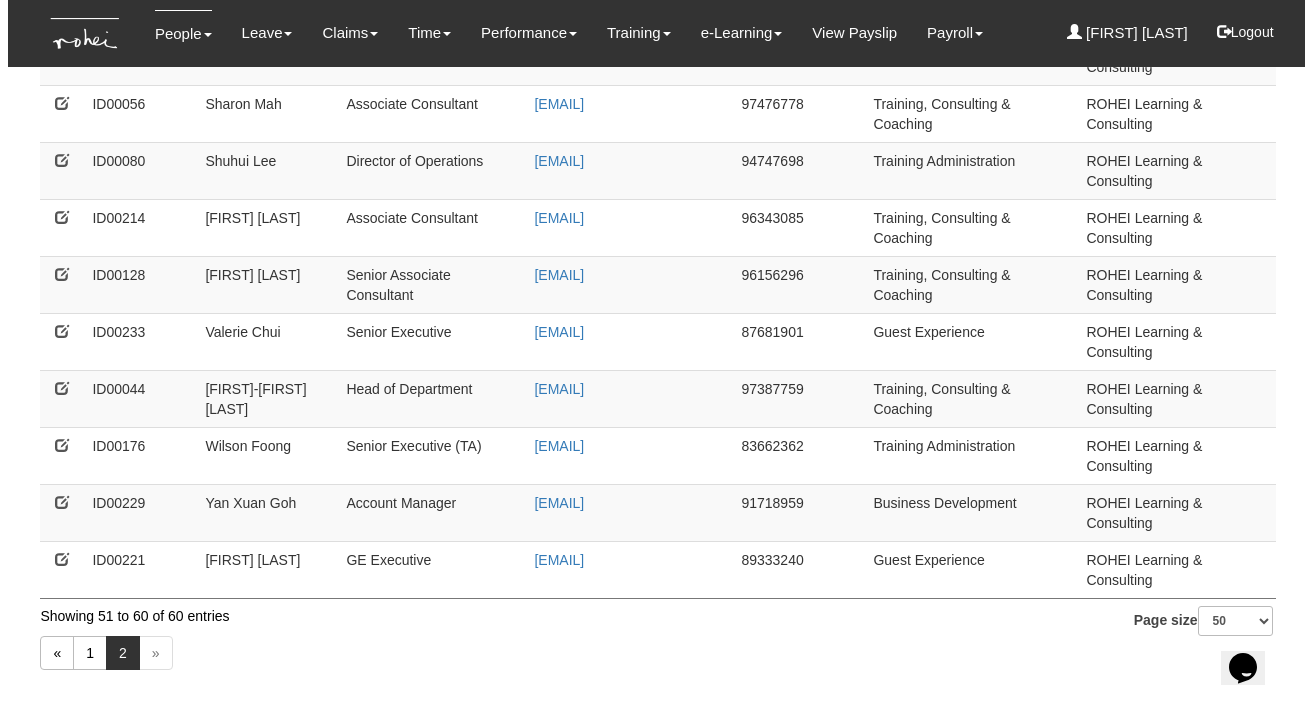 scroll, scrollTop: 0, scrollLeft: 0, axis: both 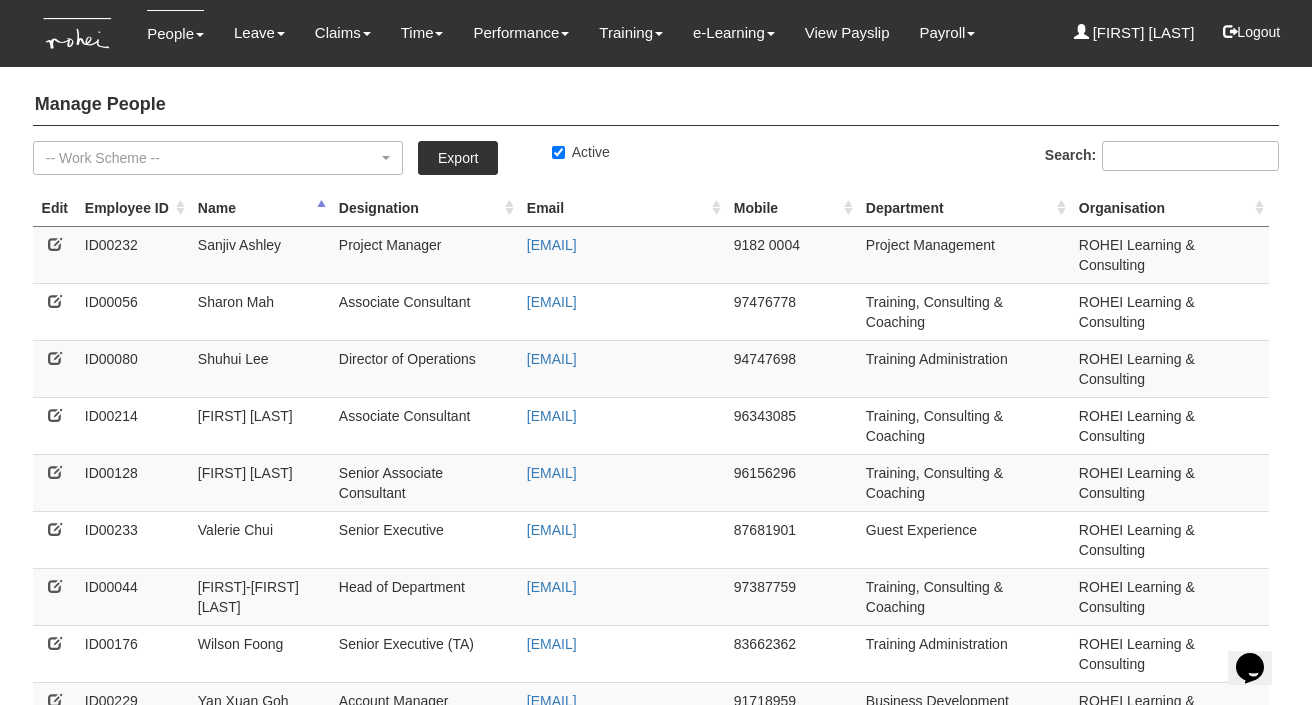 click on "2" at bounding box center [115, 851] 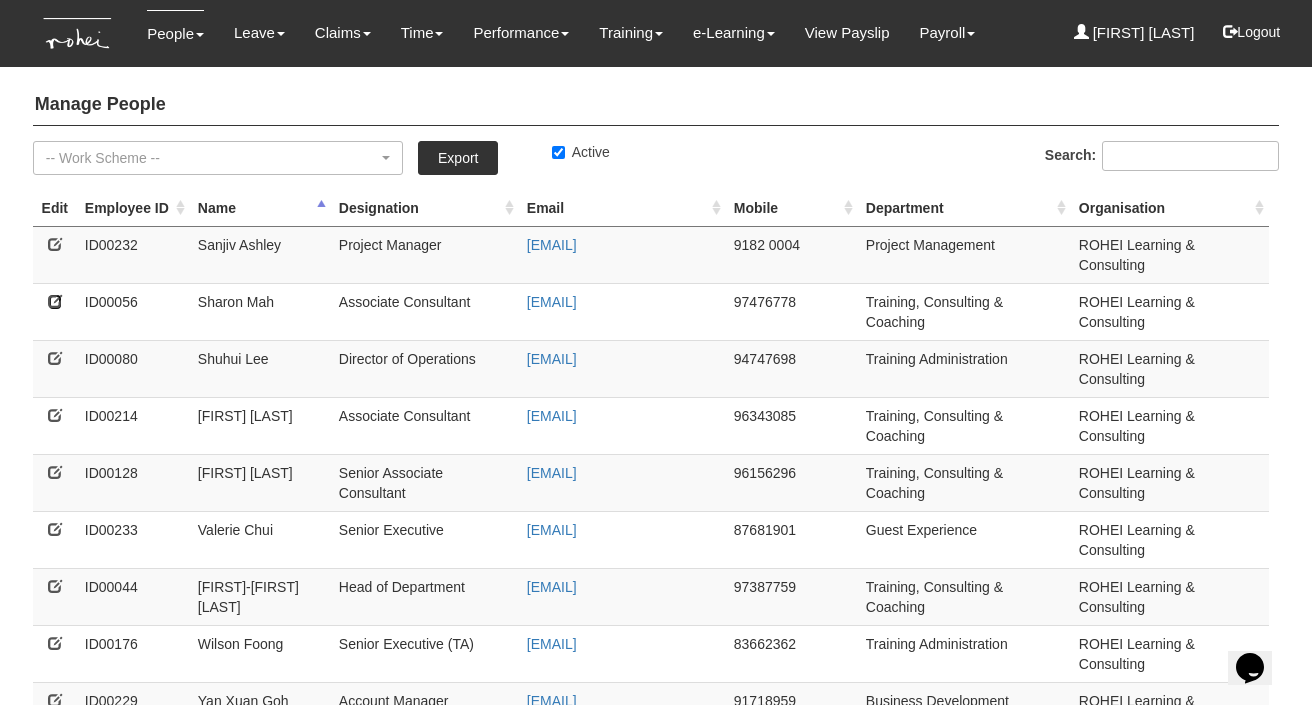 click at bounding box center [55, 301] 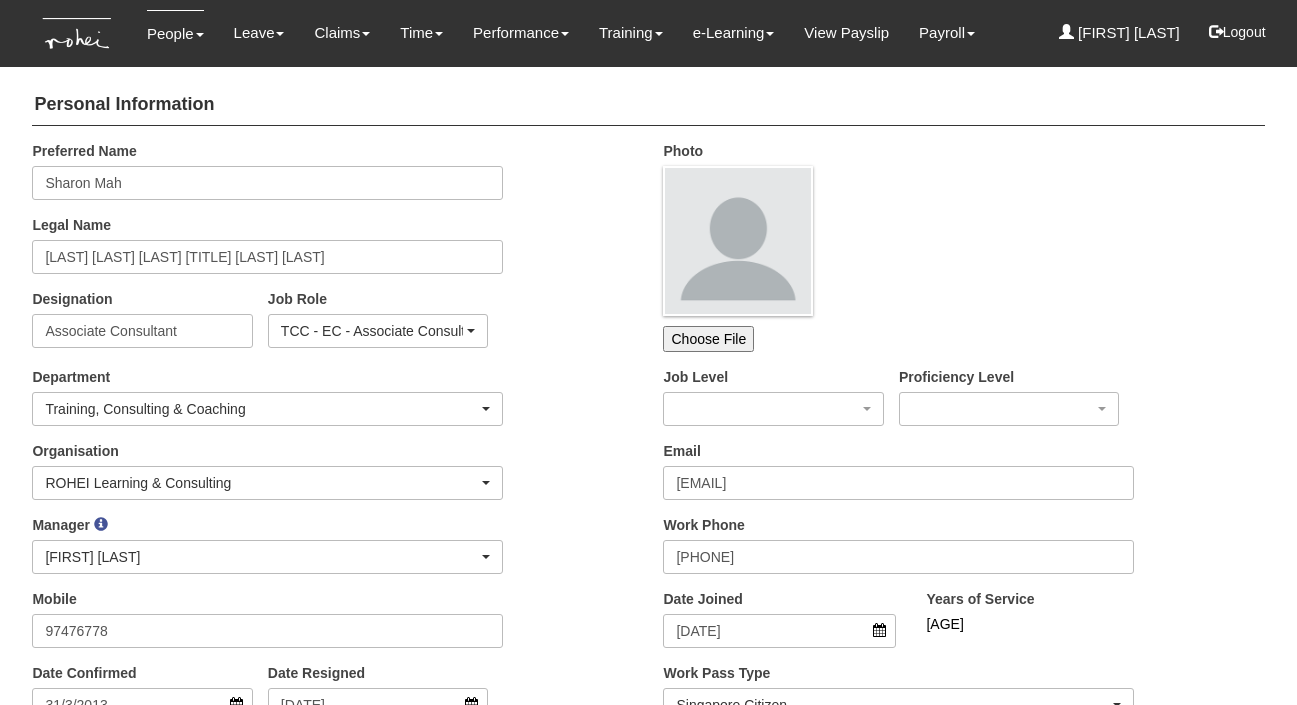 scroll, scrollTop: 0, scrollLeft: 0, axis: both 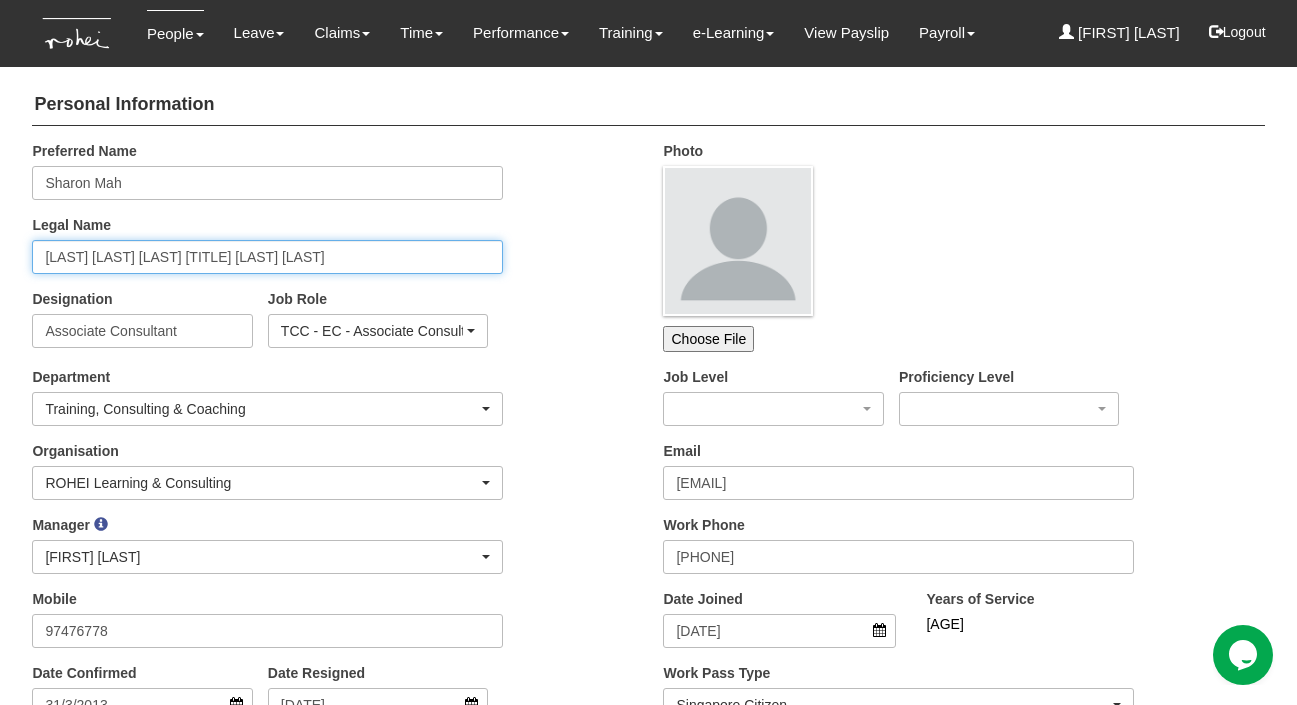 click on "[LAST] [LAST] [LAST] [TITLE] [LAST] [LAST]" at bounding box center (267, 257) 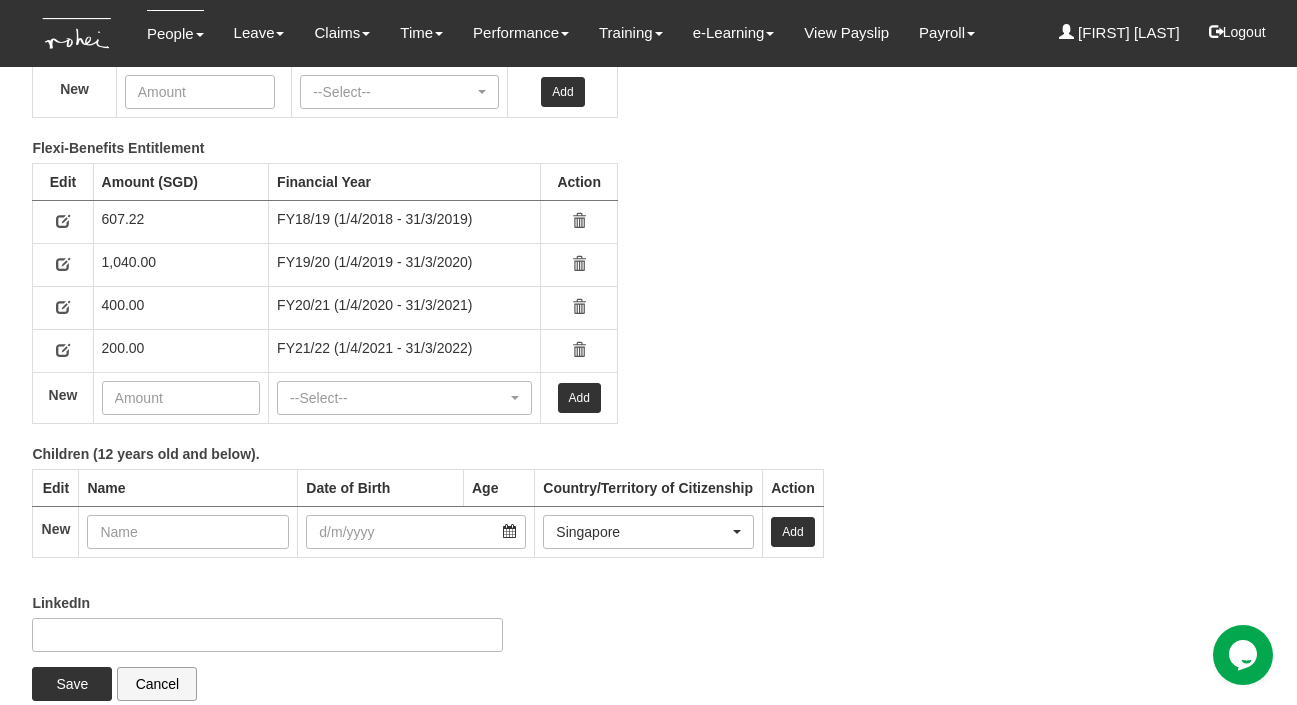 scroll, scrollTop: 3074, scrollLeft: 0, axis: vertical 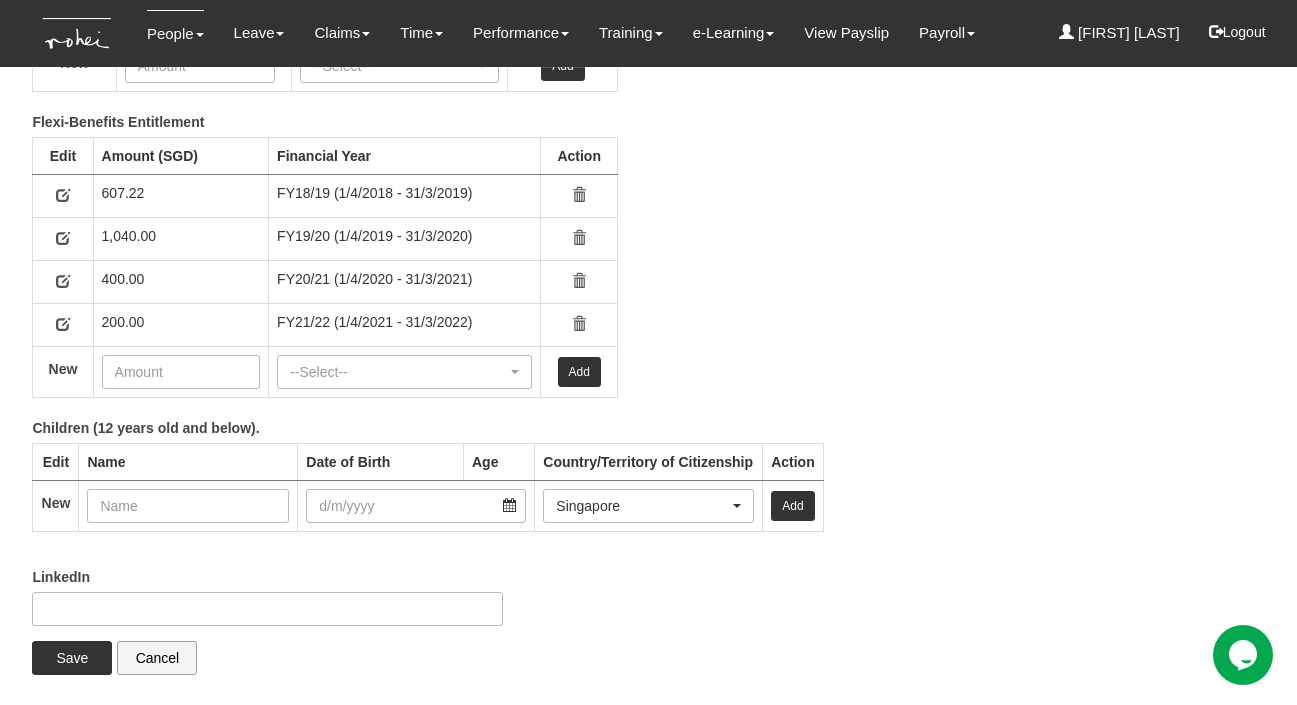 type on "[LAST] [LAST] [LAST]" 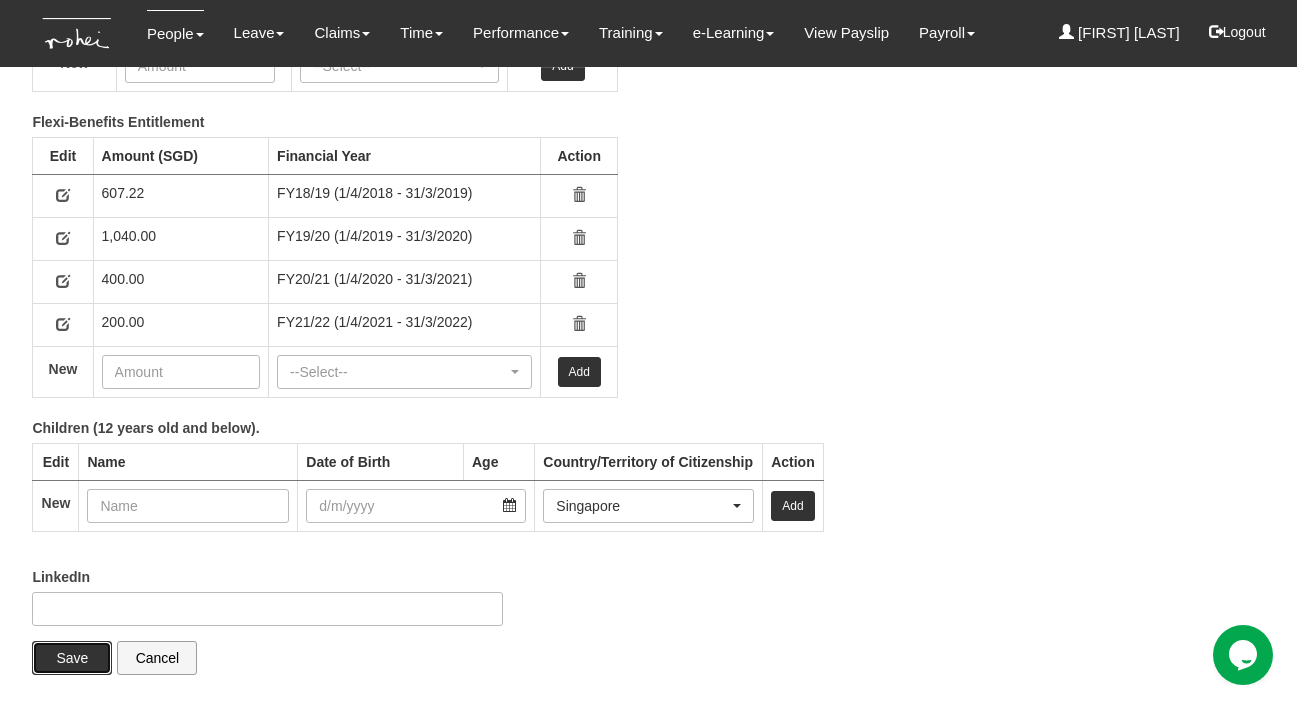 click on "Save" at bounding box center (72, 658) 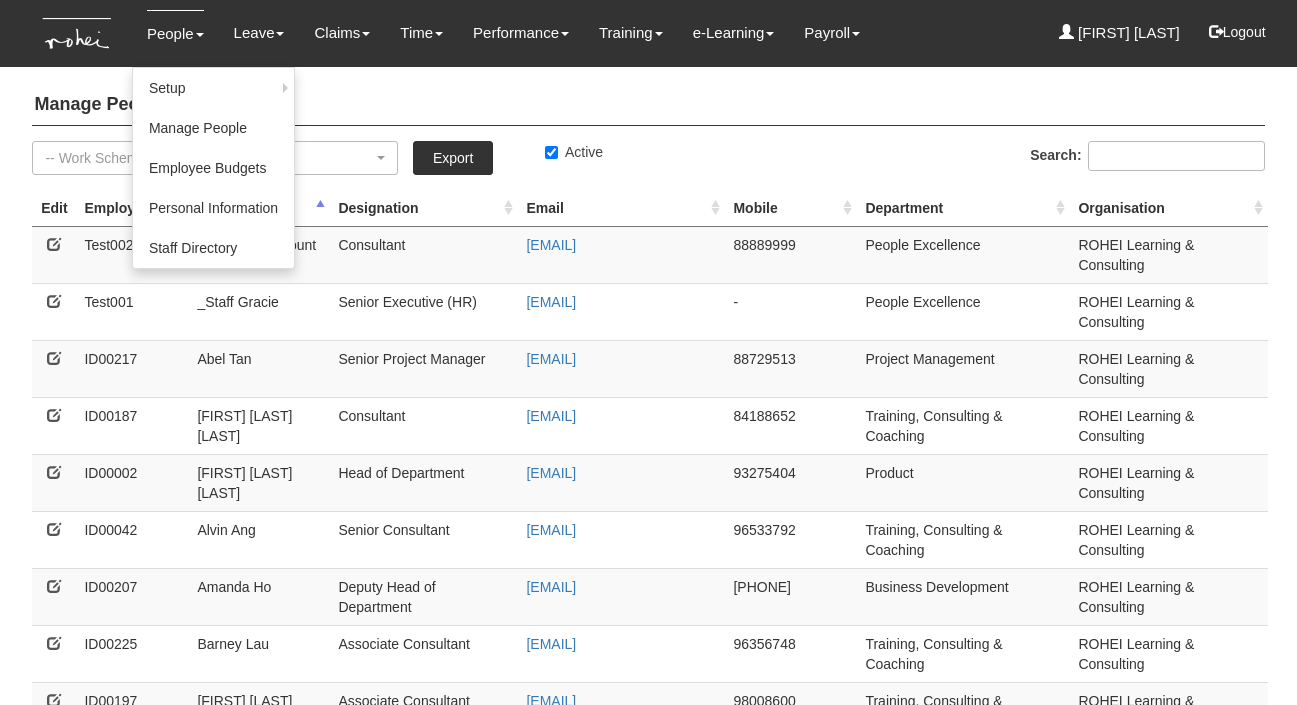 select on "50" 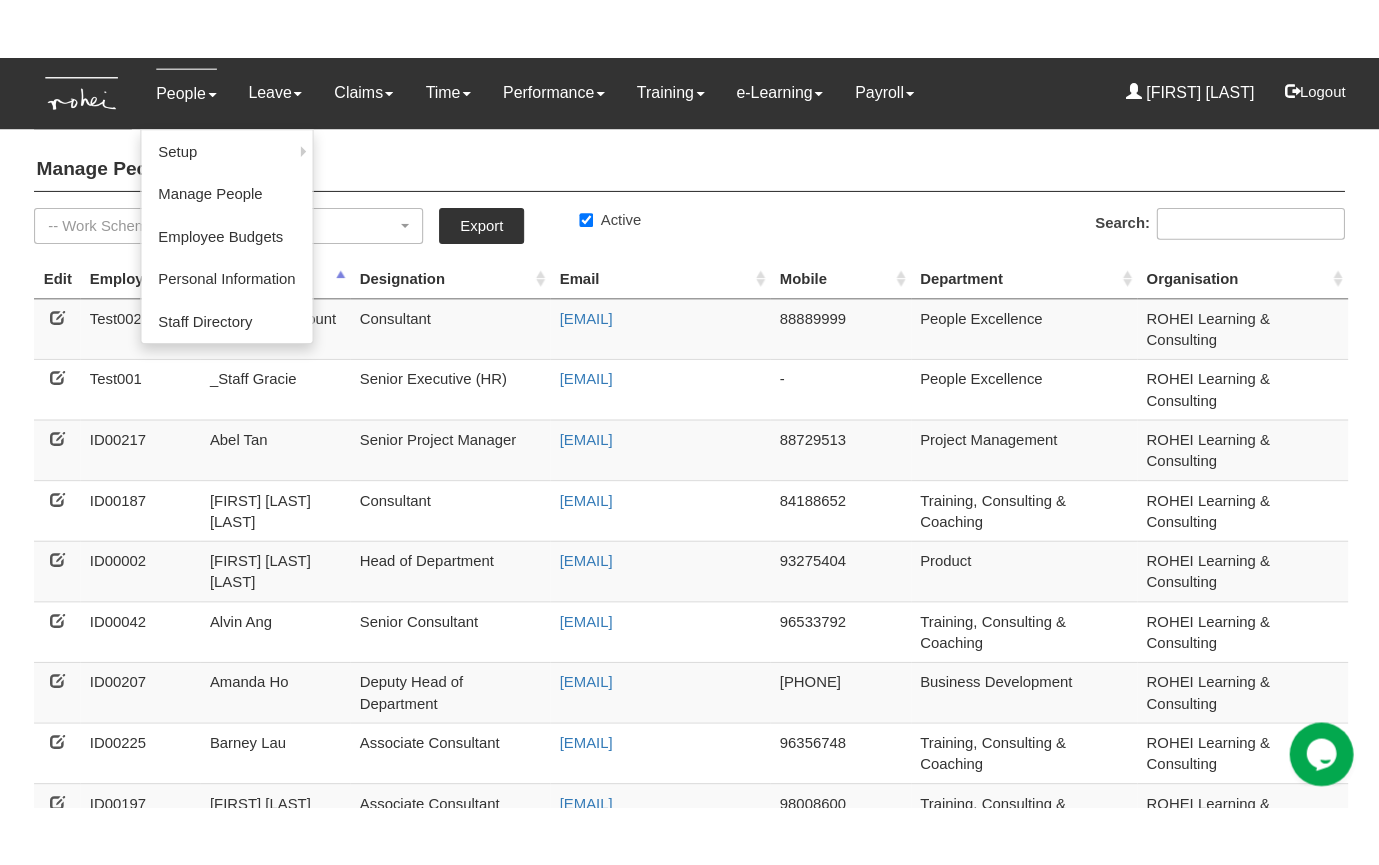 scroll, scrollTop: 0, scrollLeft: 0, axis: both 